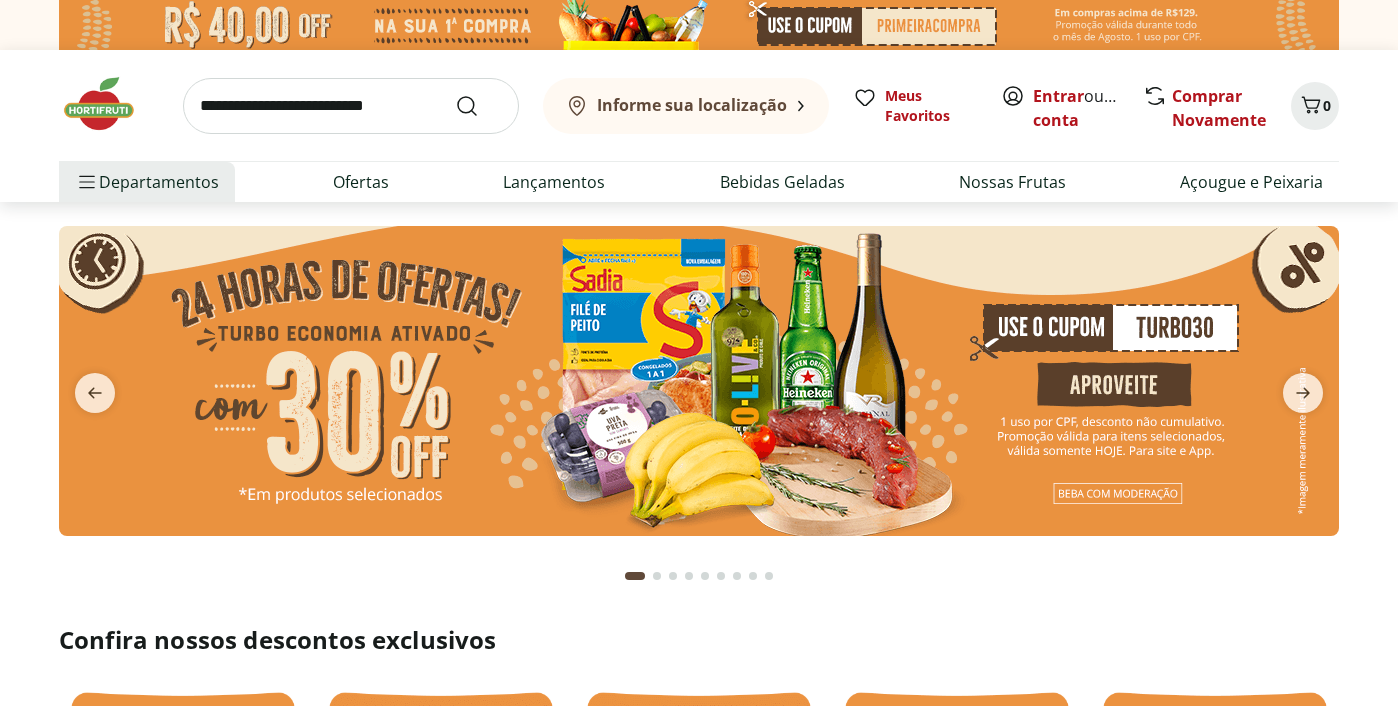 scroll, scrollTop: 0, scrollLeft: 0, axis: both 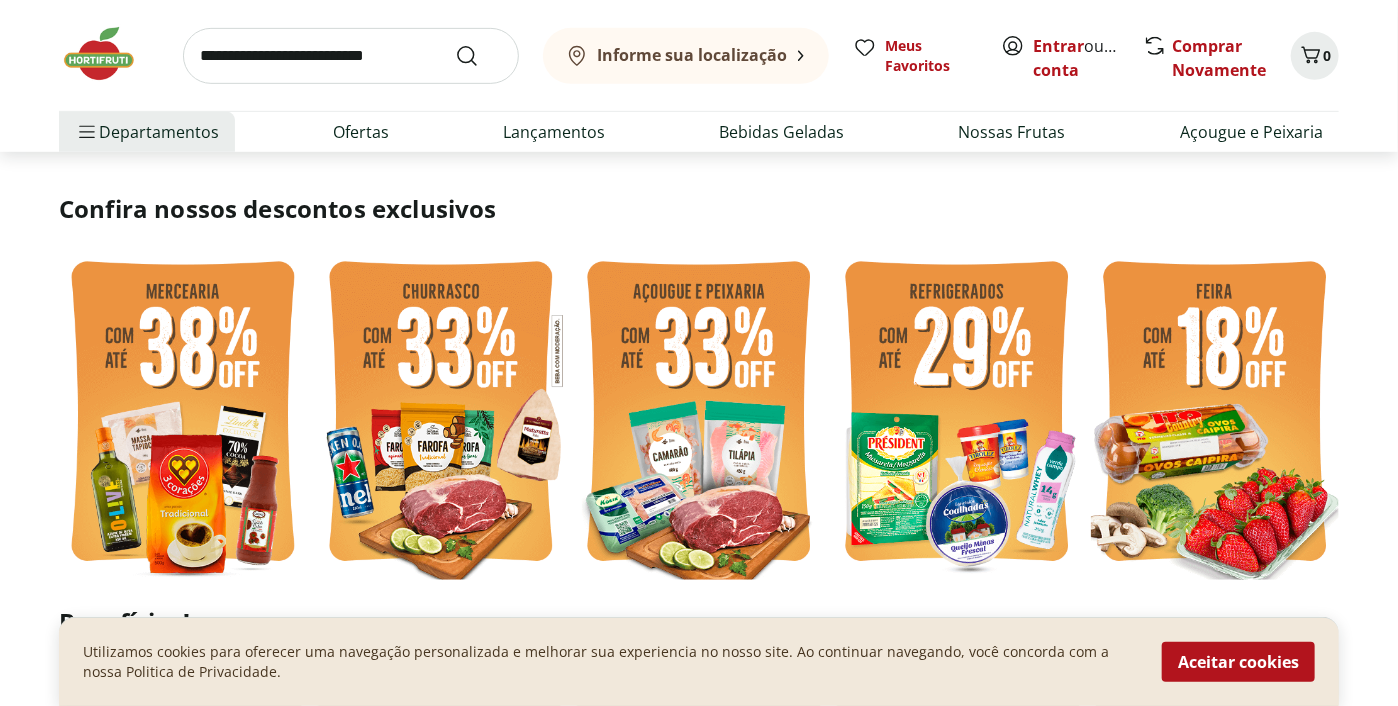 click at bounding box center [183, 414] 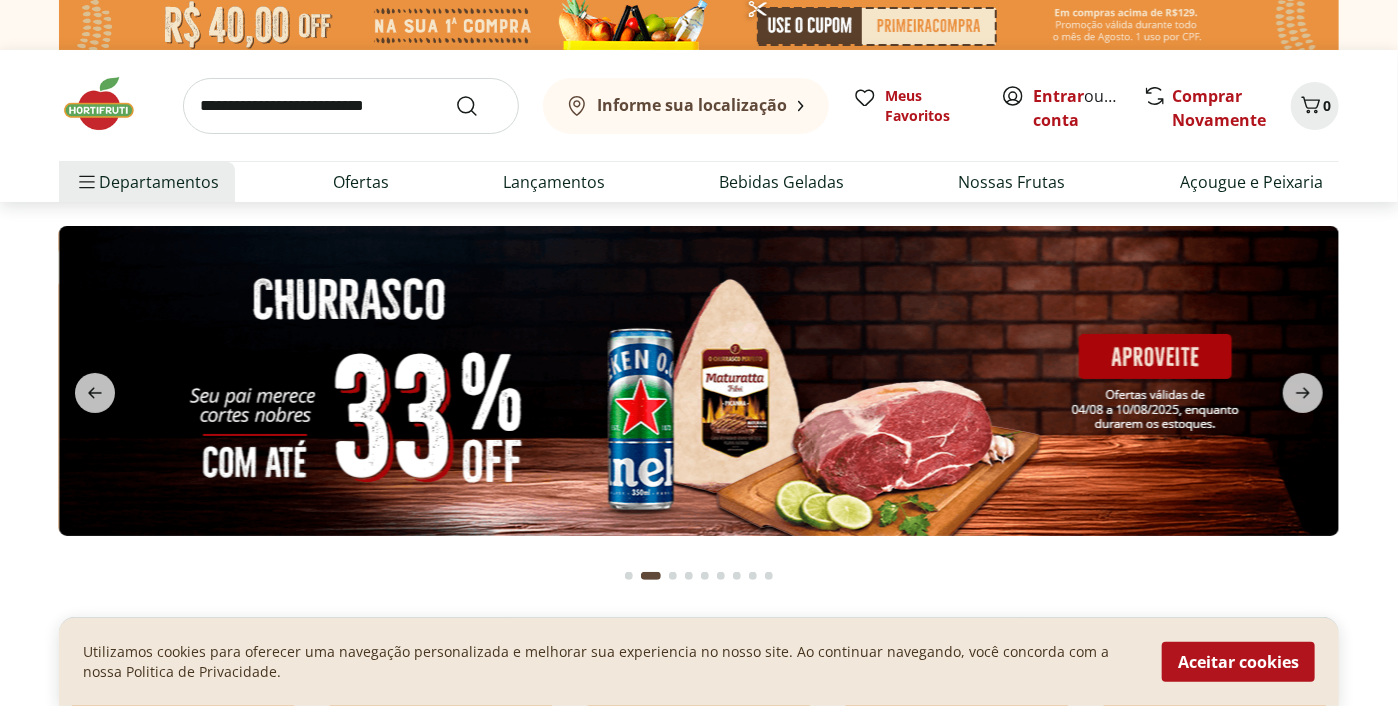 select on "**********" 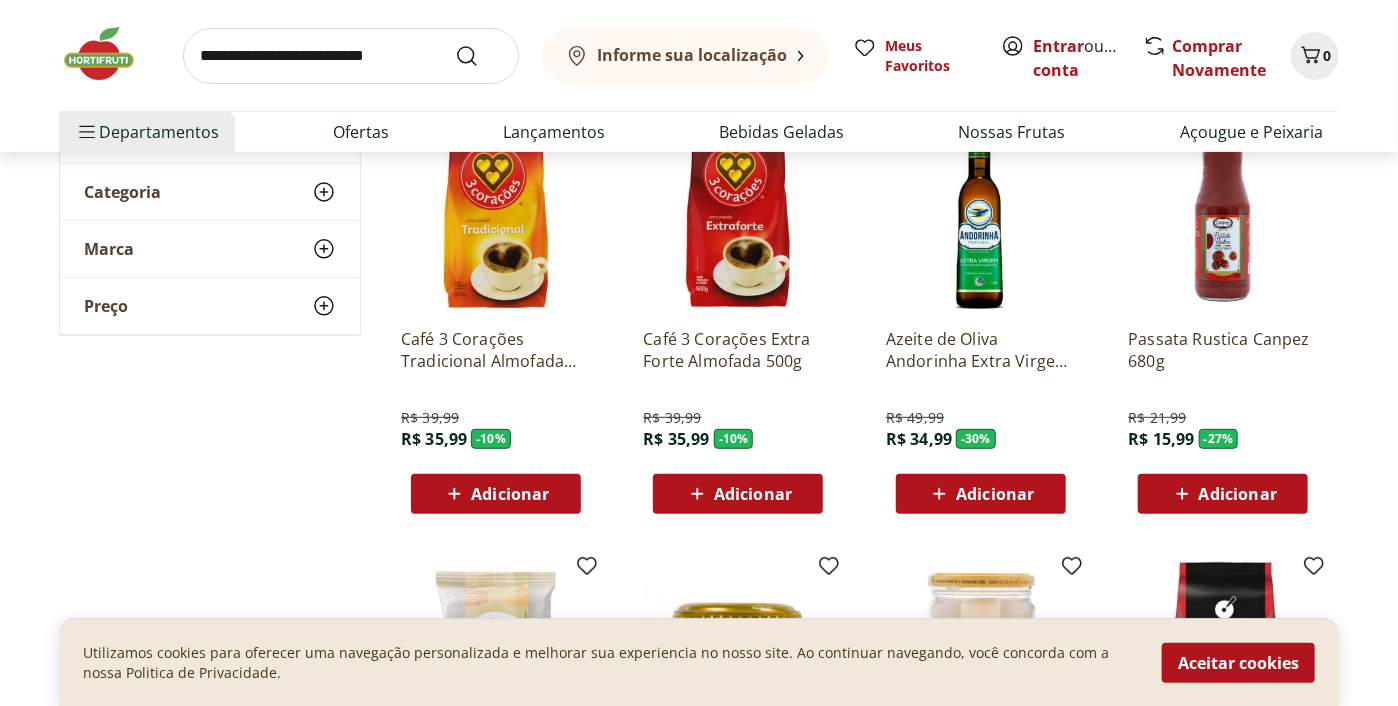 scroll, scrollTop: 243, scrollLeft: 0, axis: vertical 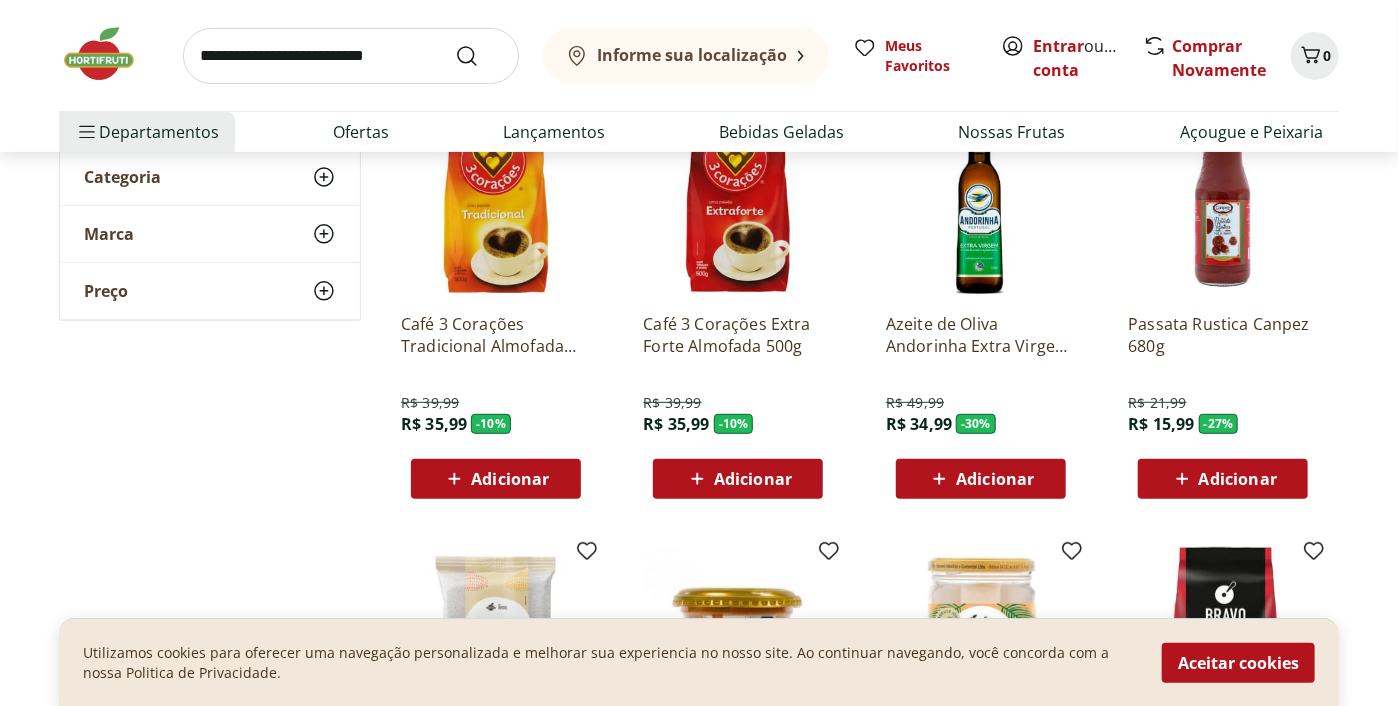 click 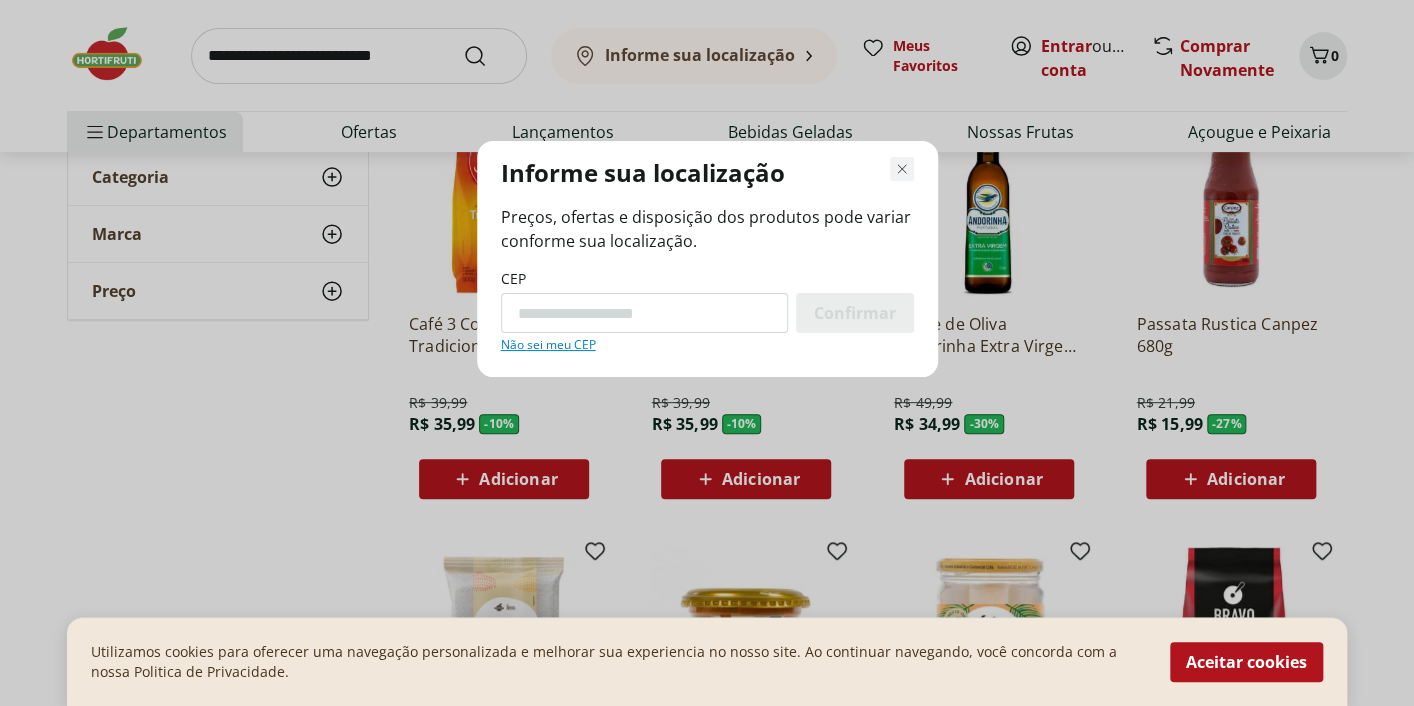 click 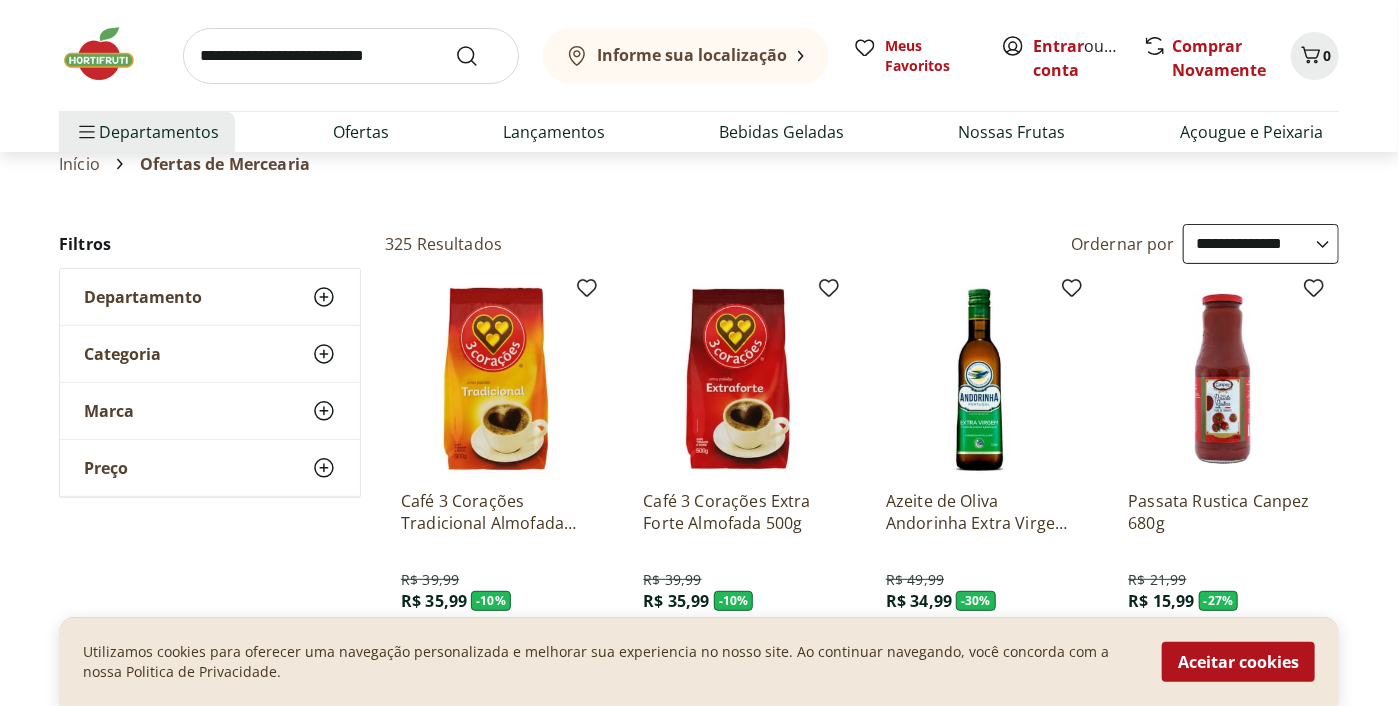 scroll, scrollTop: 0, scrollLeft: 0, axis: both 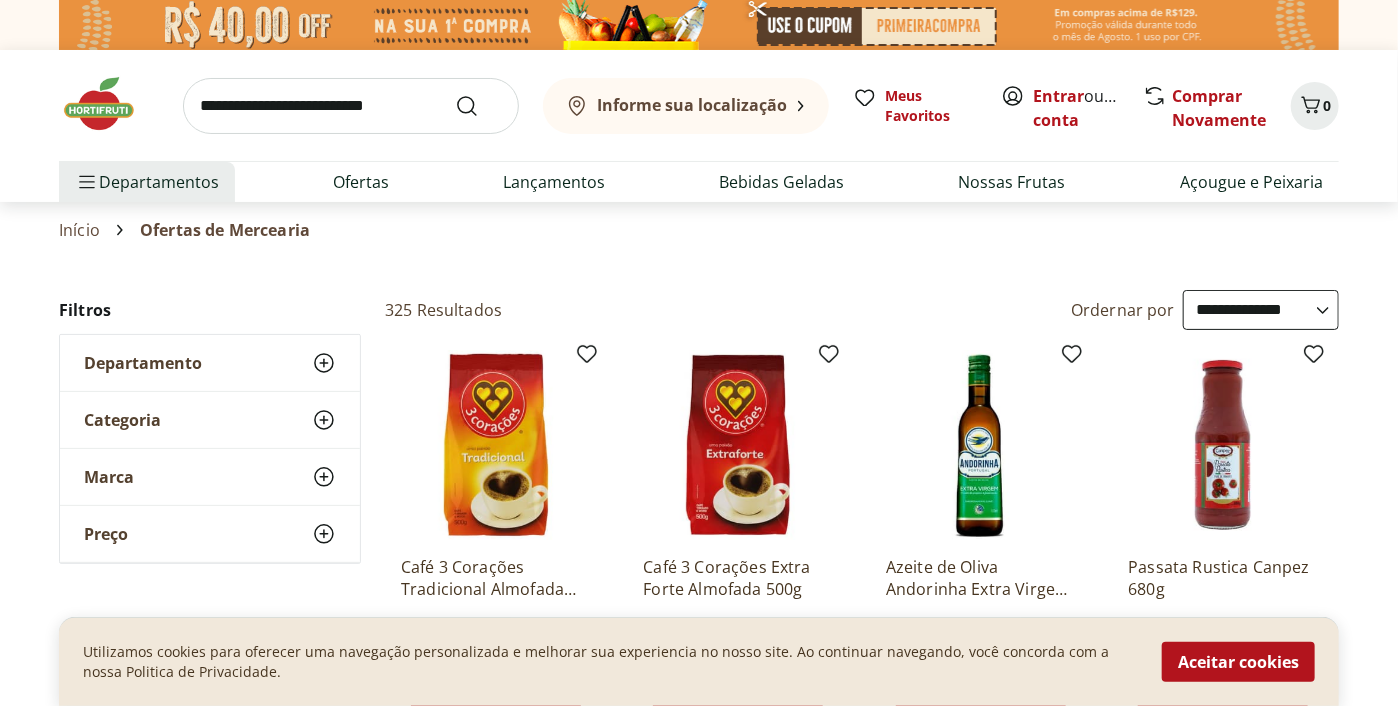 click at bounding box center (699, 25) 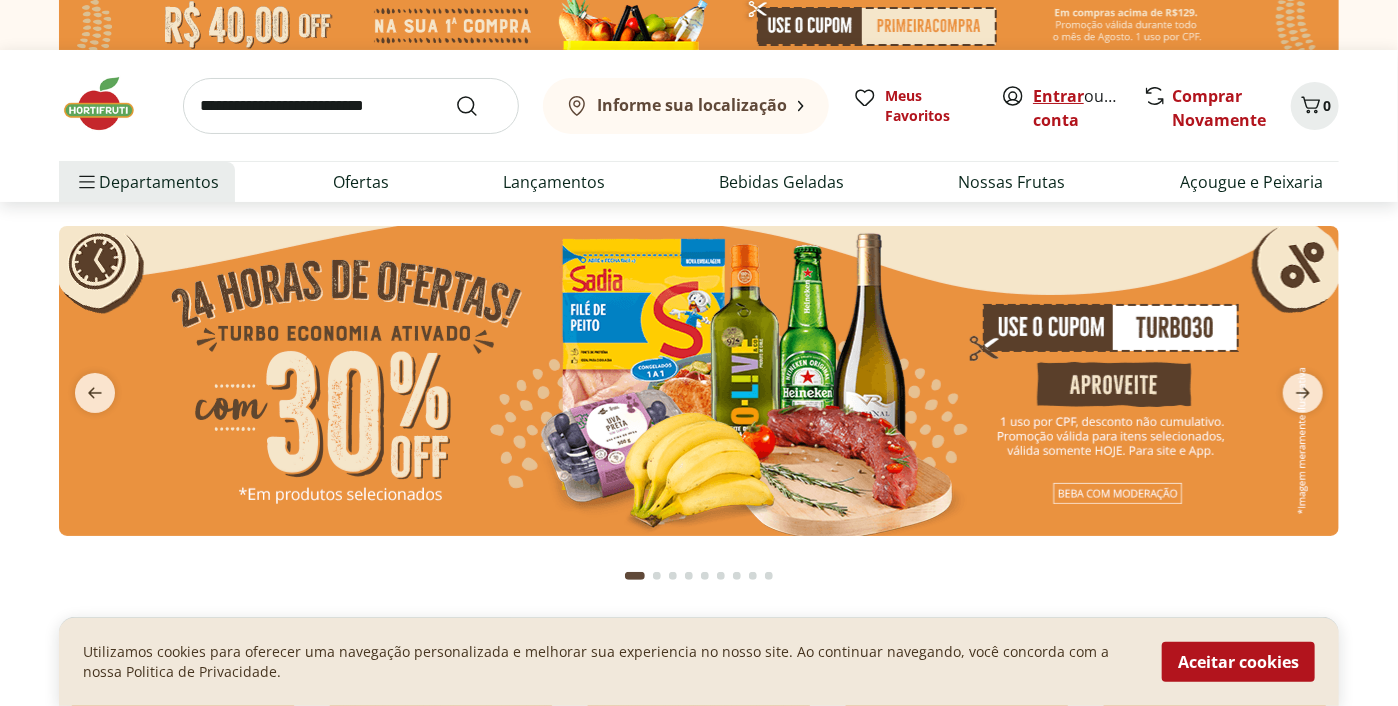 click on "Entrar" at bounding box center [1058, 96] 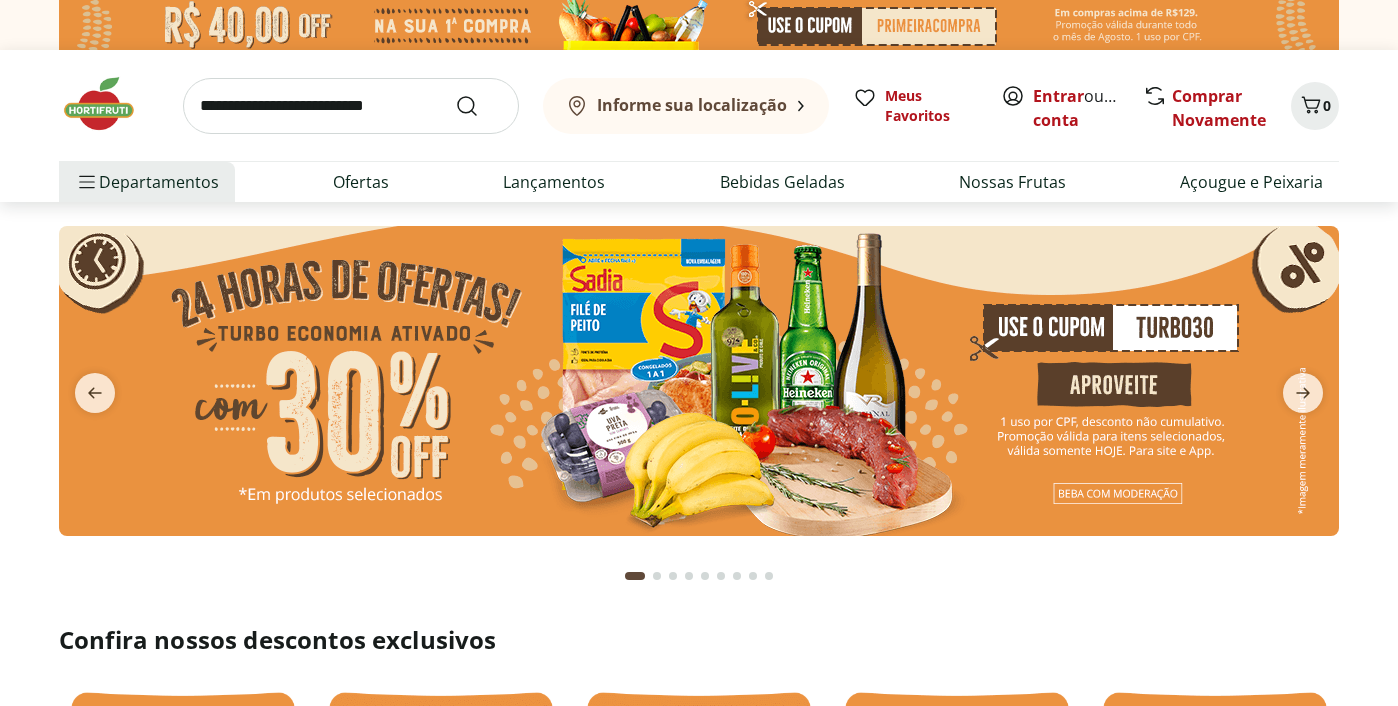 scroll, scrollTop: 0, scrollLeft: 0, axis: both 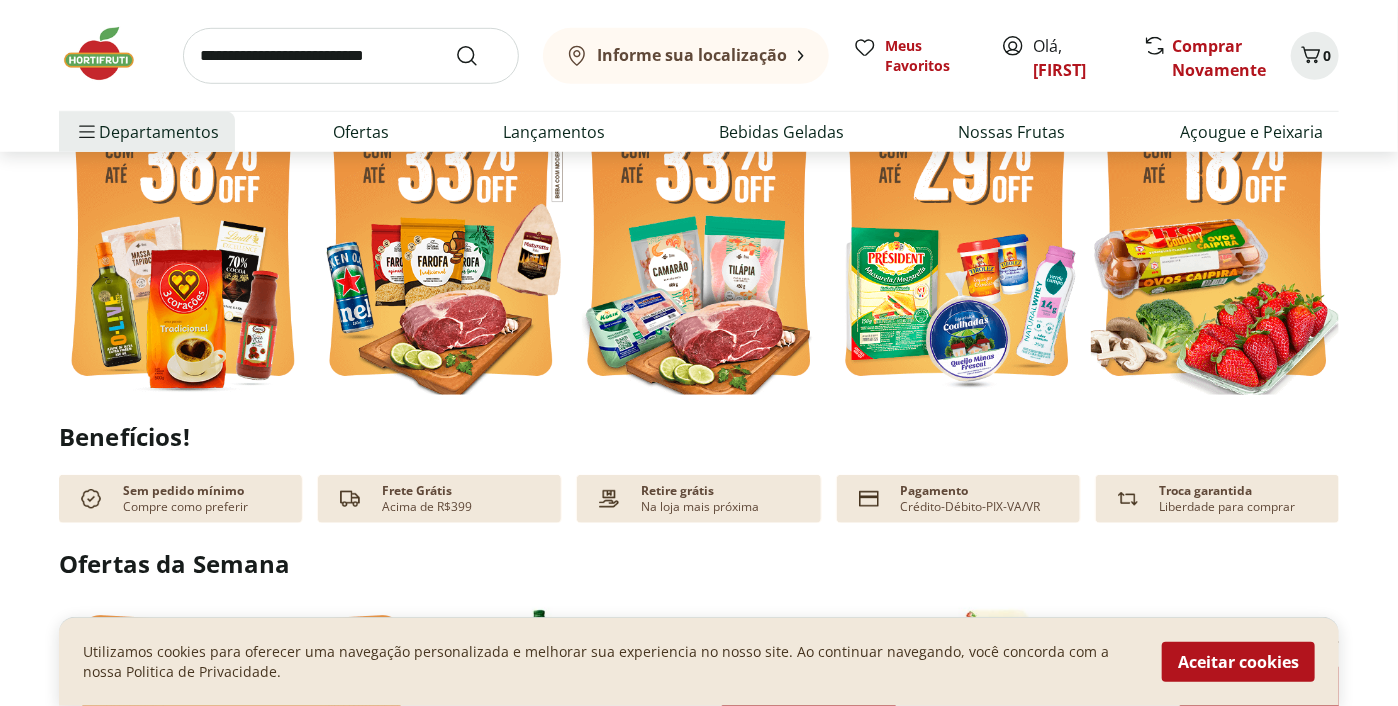 click at bounding box center [183, 229] 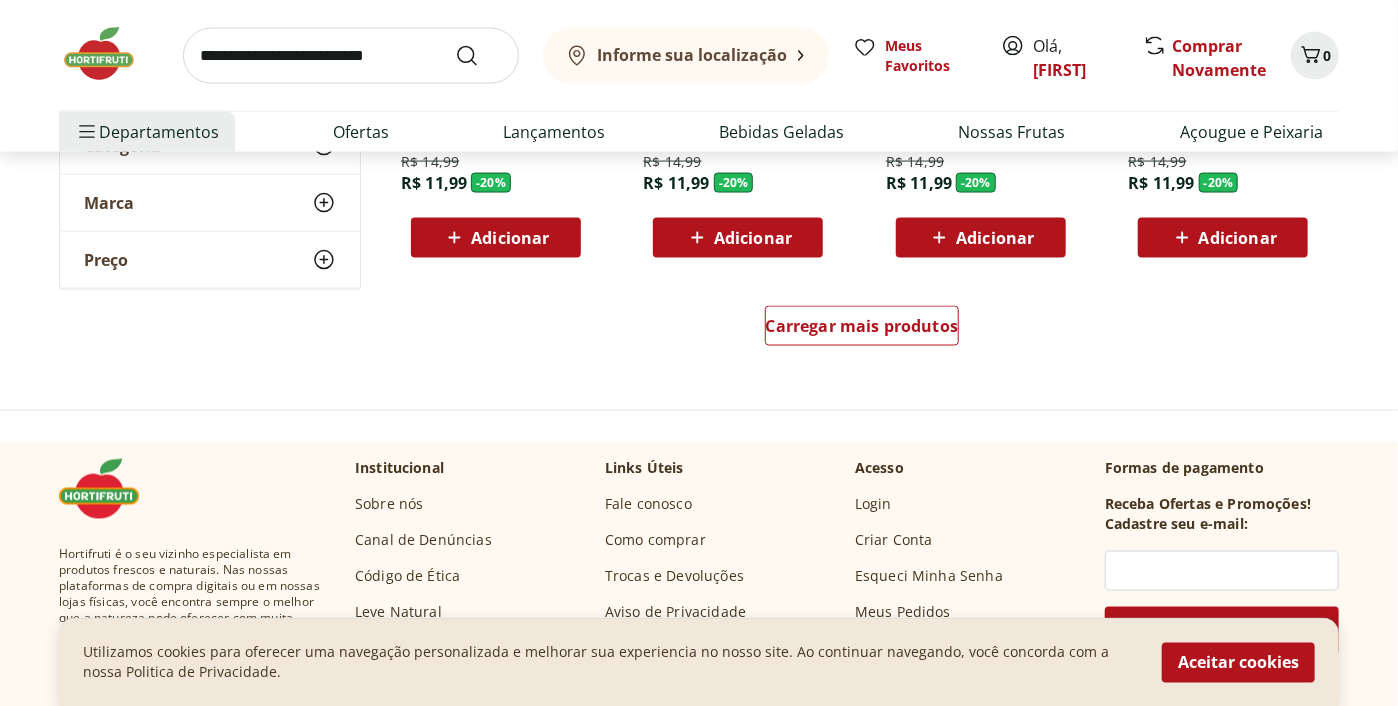 scroll, scrollTop: 1362, scrollLeft: 0, axis: vertical 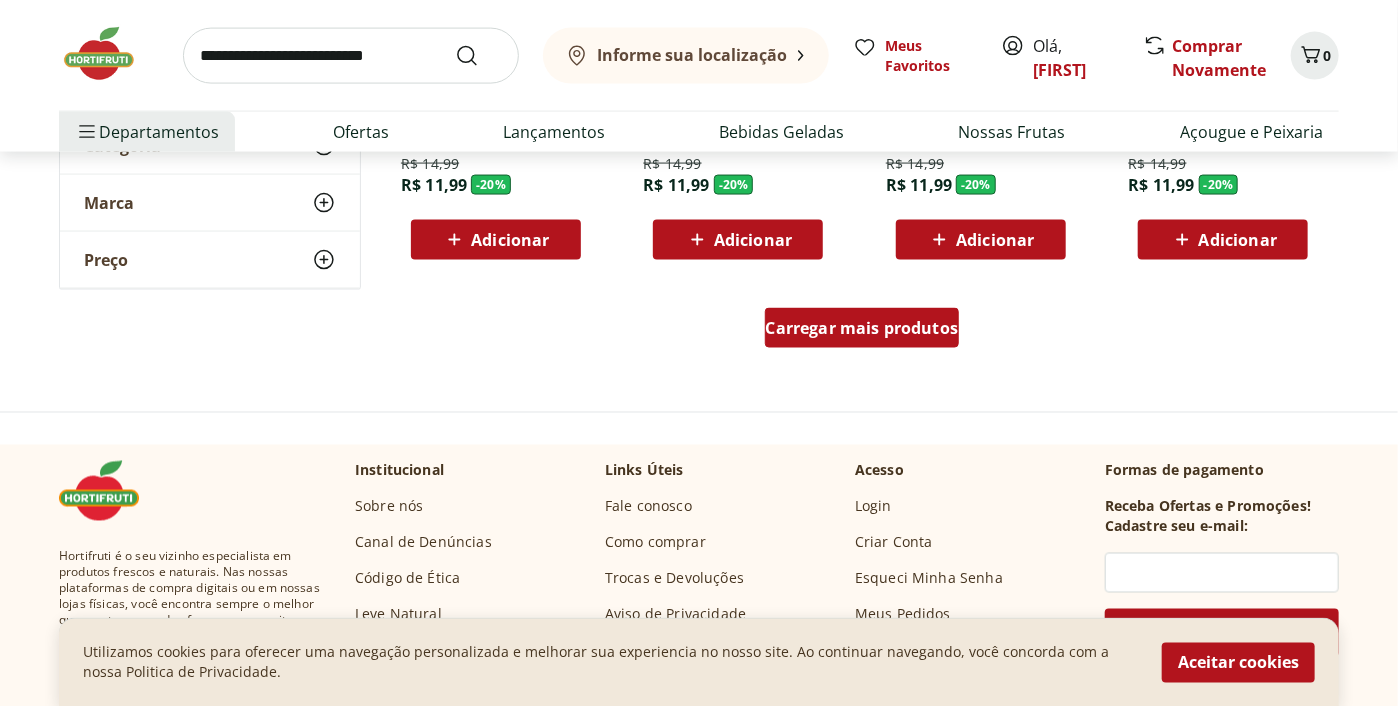 click on "Carregar mais produtos" at bounding box center (862, 328) 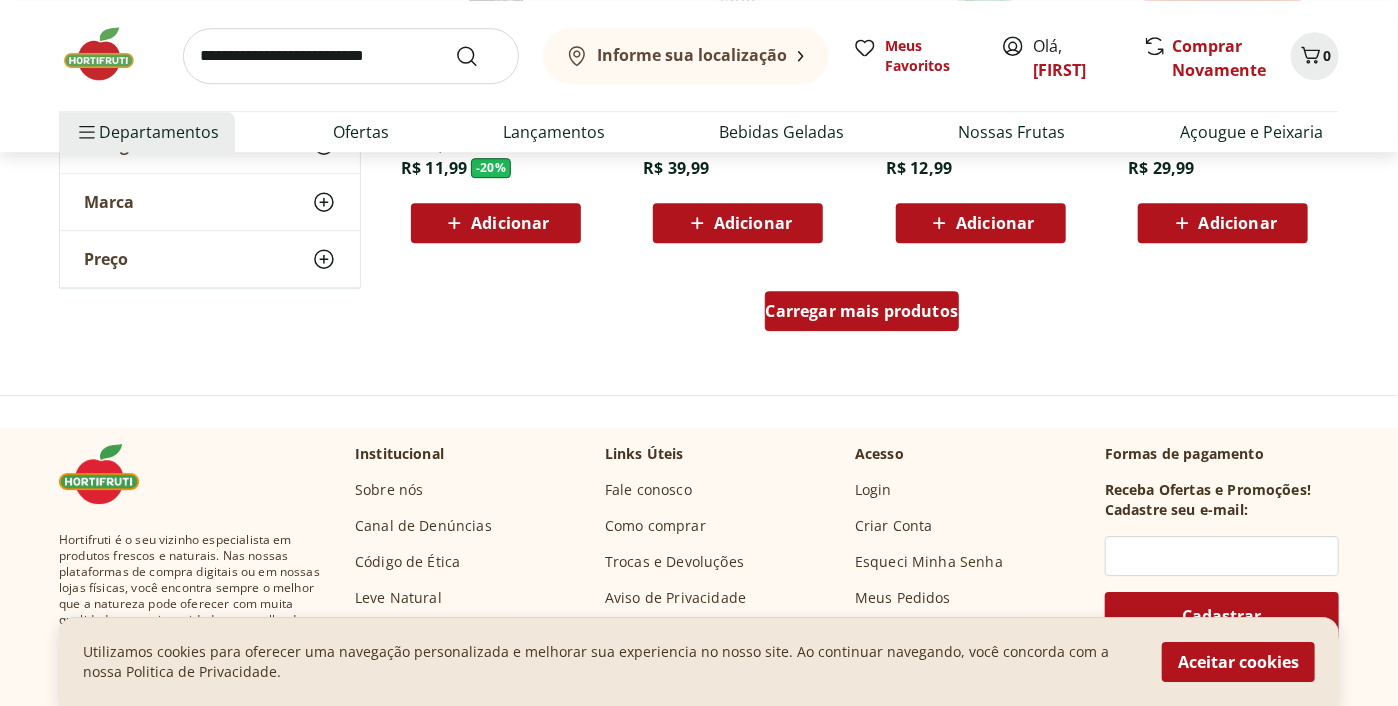 scroll, scrollTop: 2695, scrollLeft: 0, axis: vertical 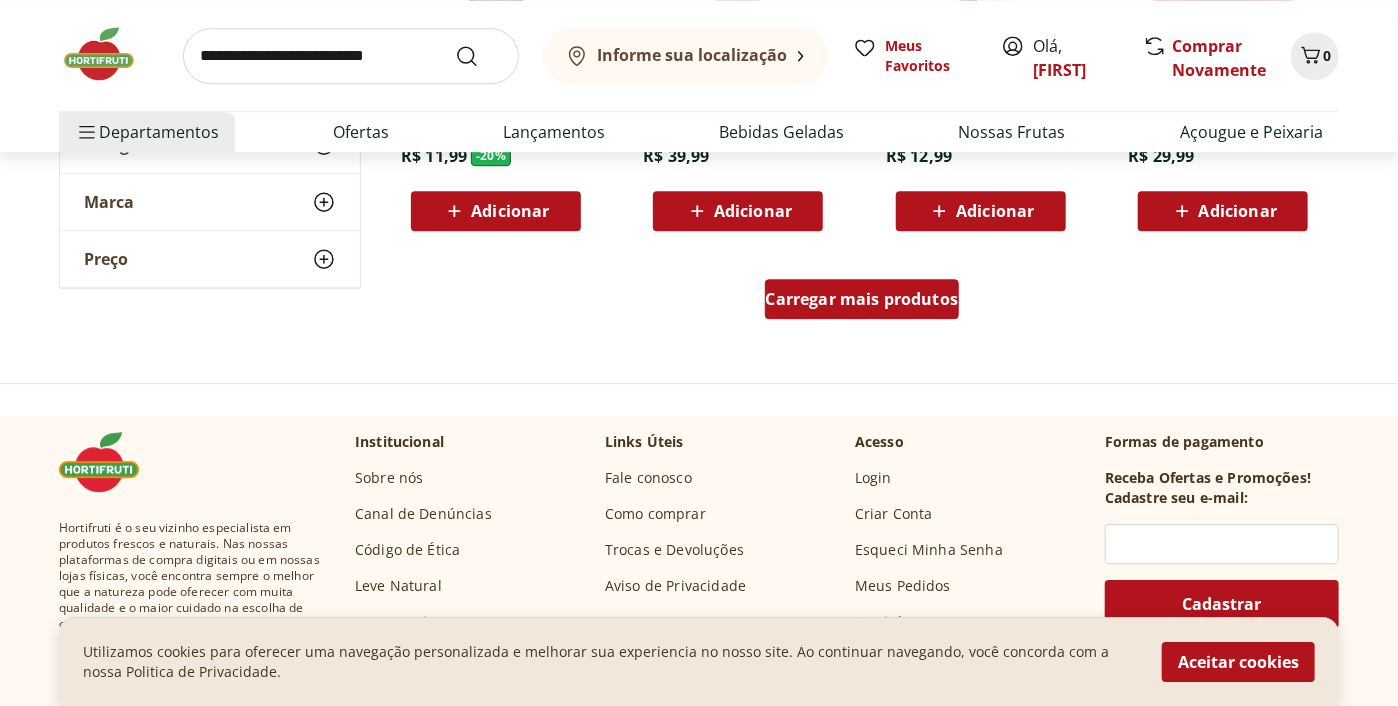 click on "Carregar mais produtos" at bounding box center (862, 299) 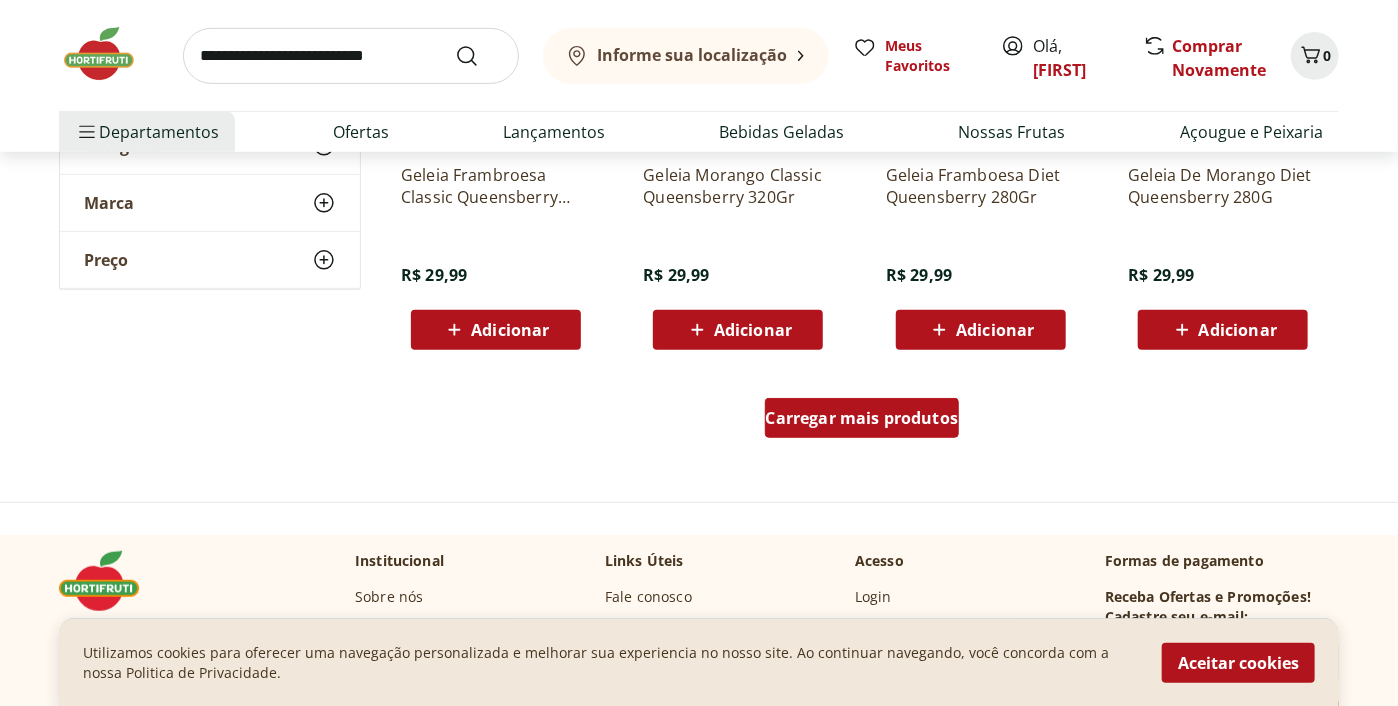 scroll, scrollTop: 3944, scrollLeft: 0, axis: vertical 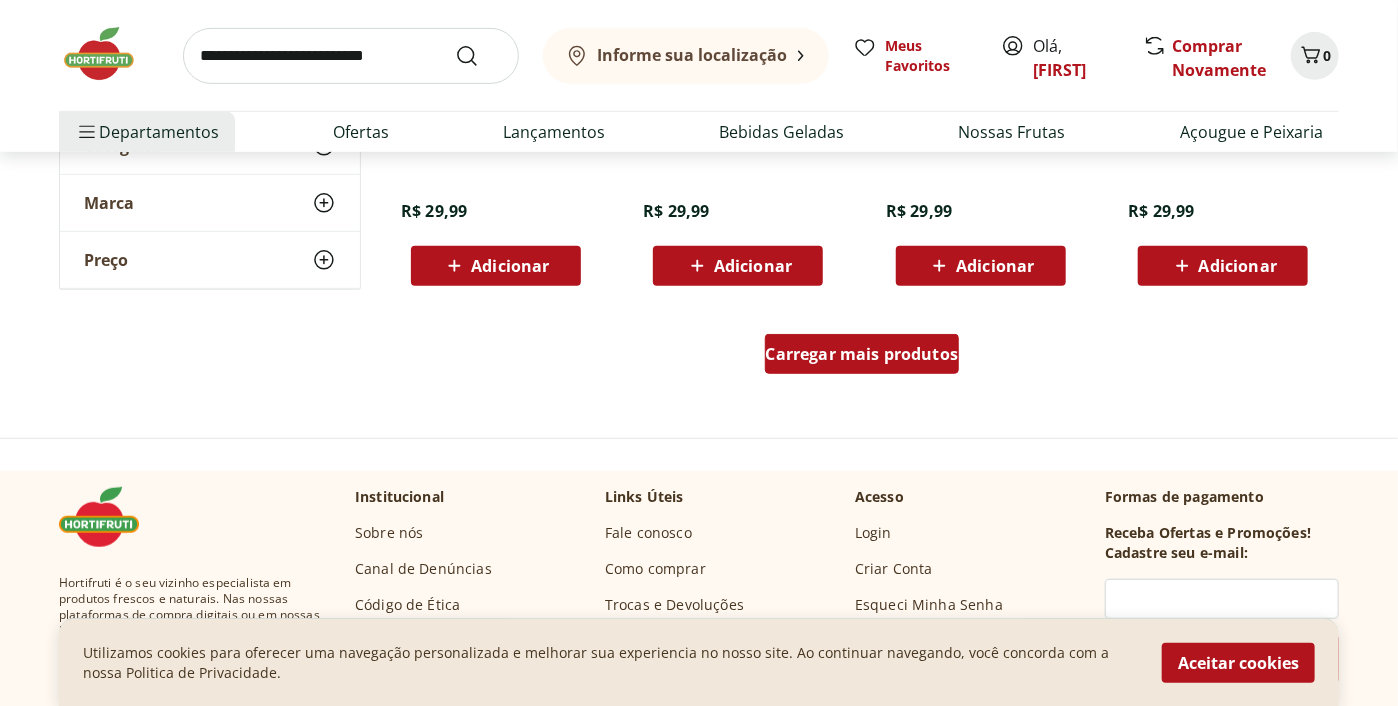 click on "Carregar mais produtos" at bounding box center (862, 354) 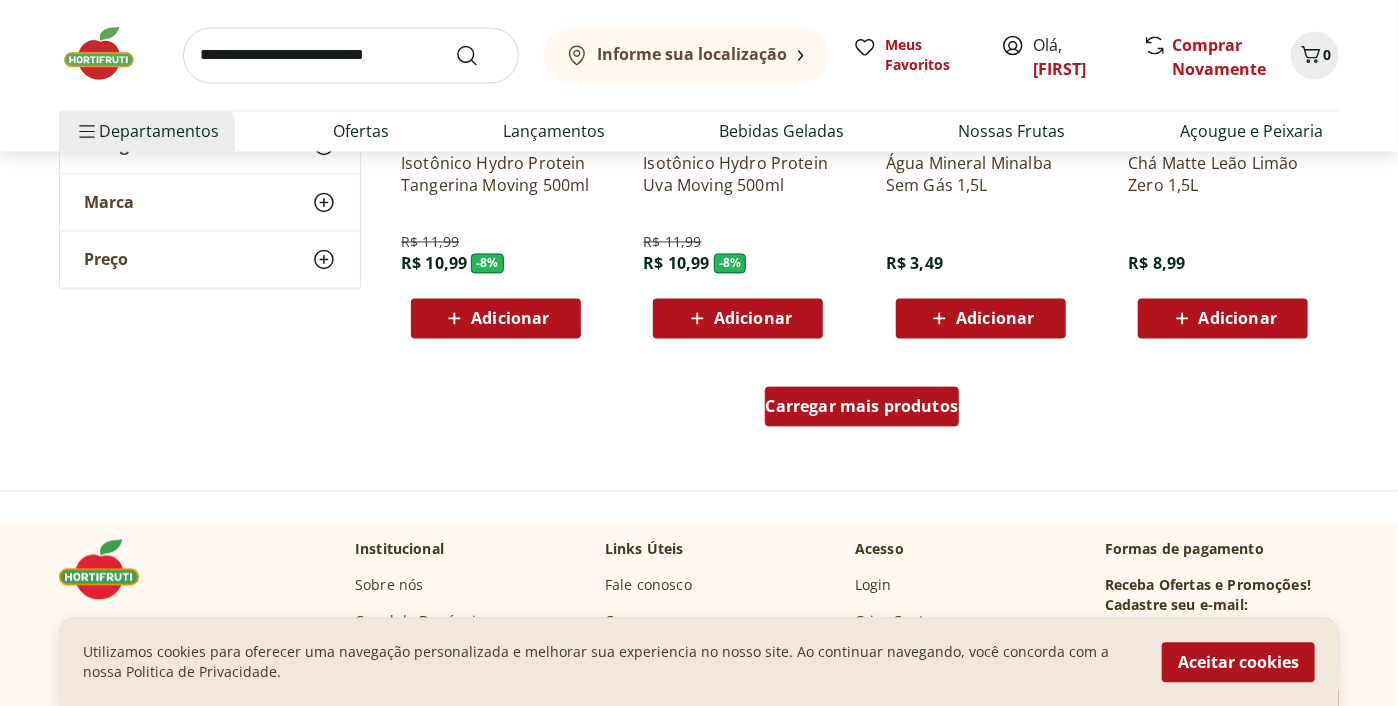 scroll, scrollTop: 5196, scrollLeft: 0, axis: vertical 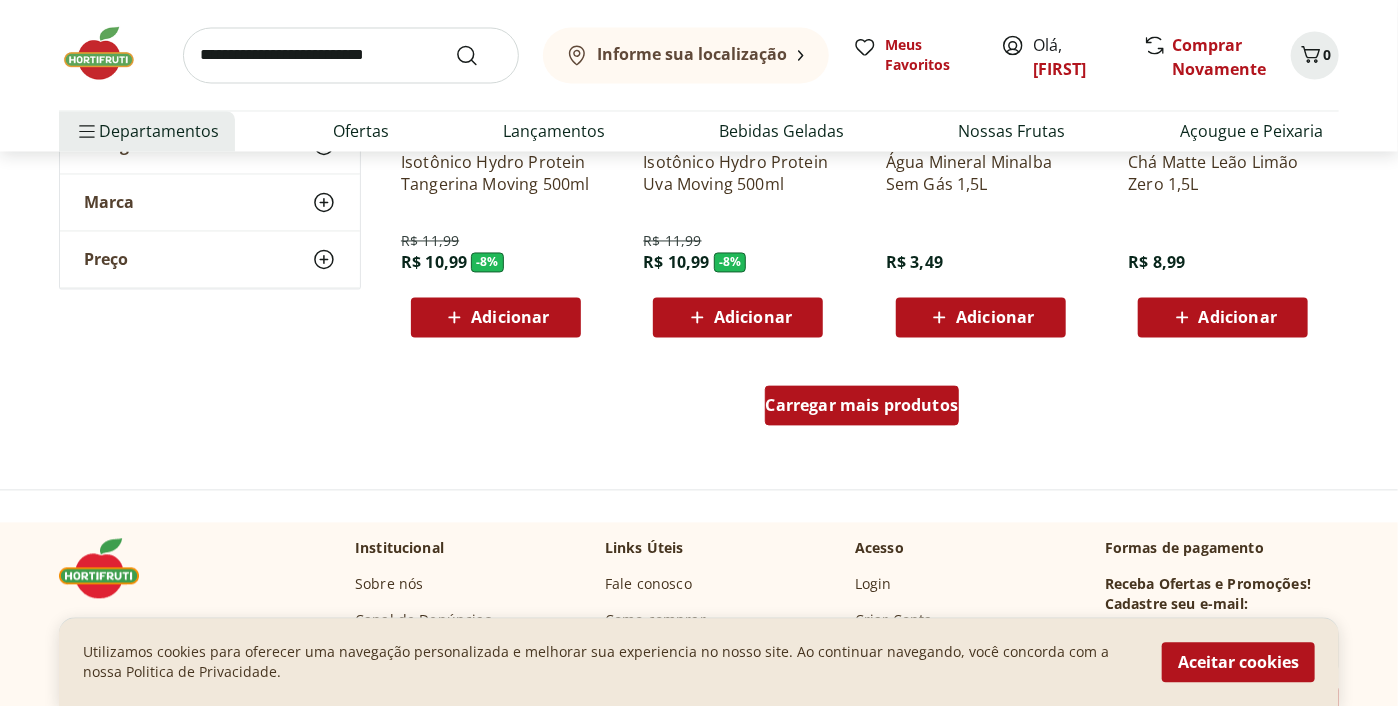 click on "Carregar mais produtos" at bounding box center (862, 406) 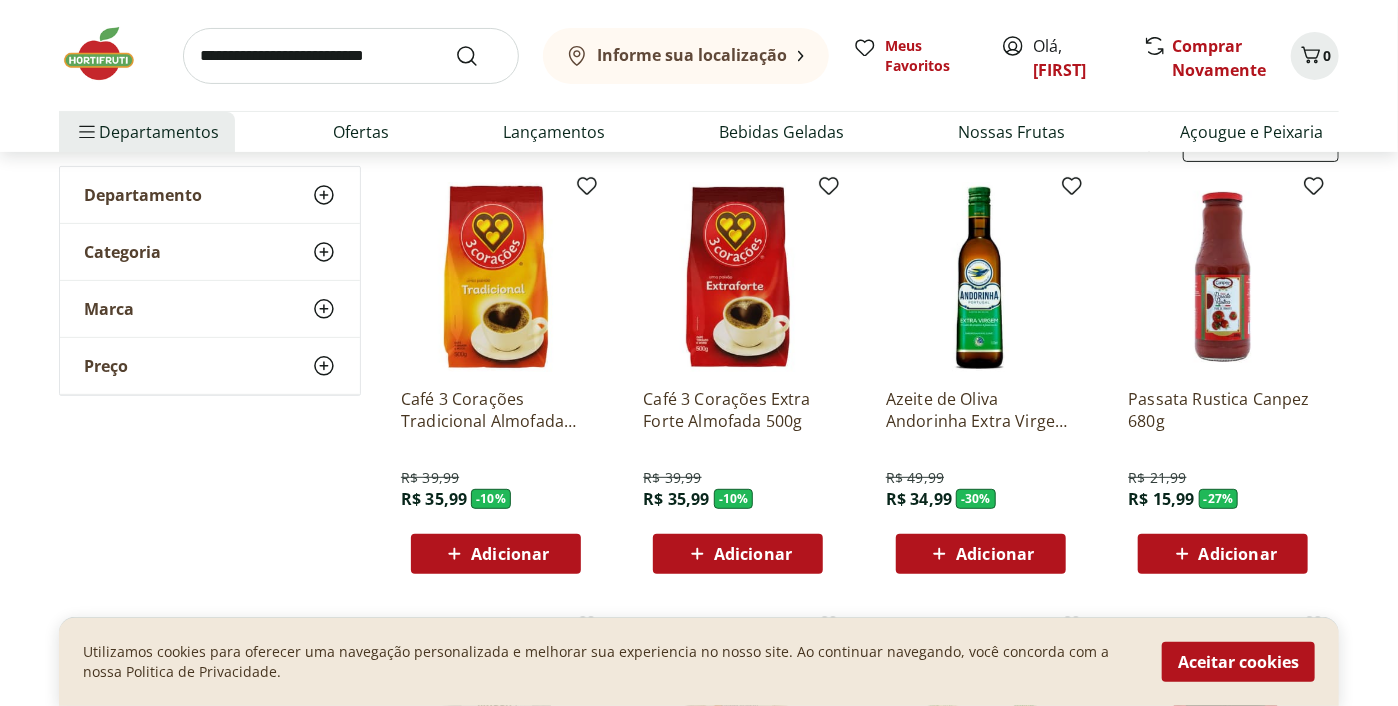 scroll, scrollTop: 170, scrollLeft: 0, axis: vertical 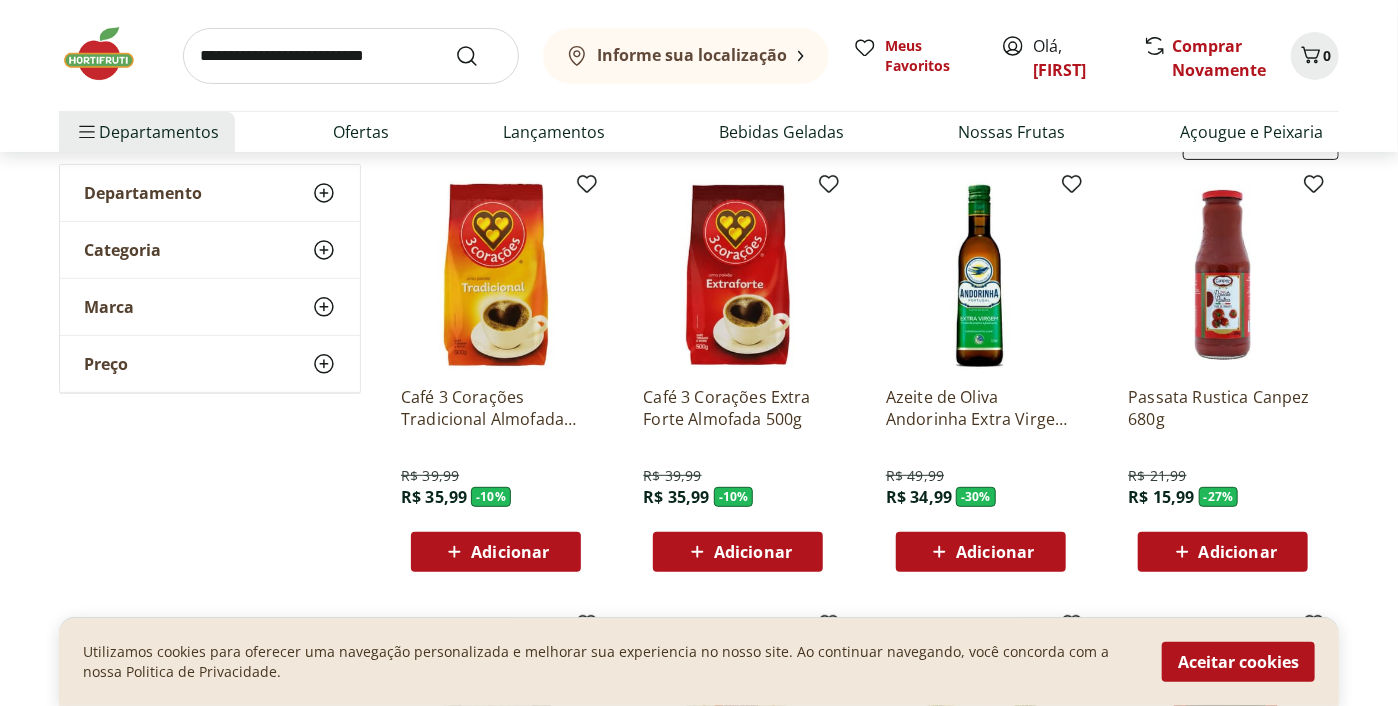 click 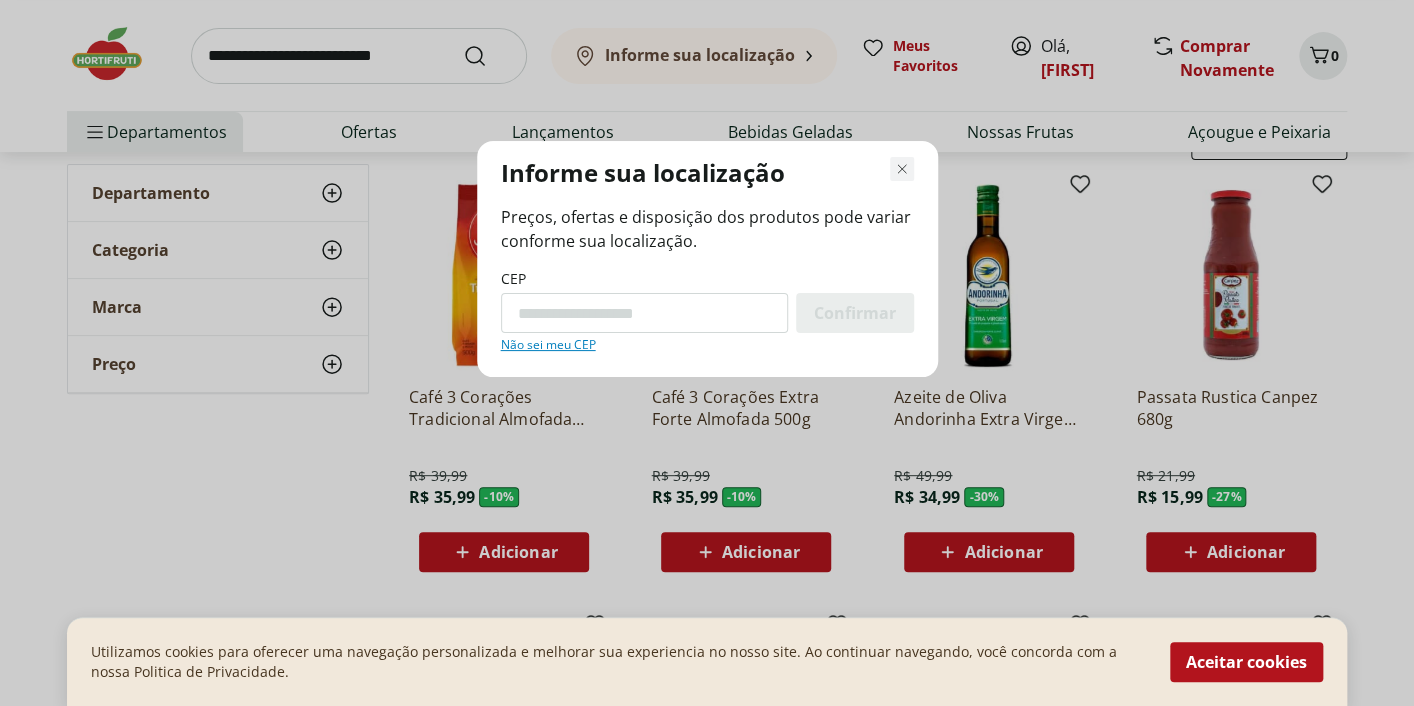 click 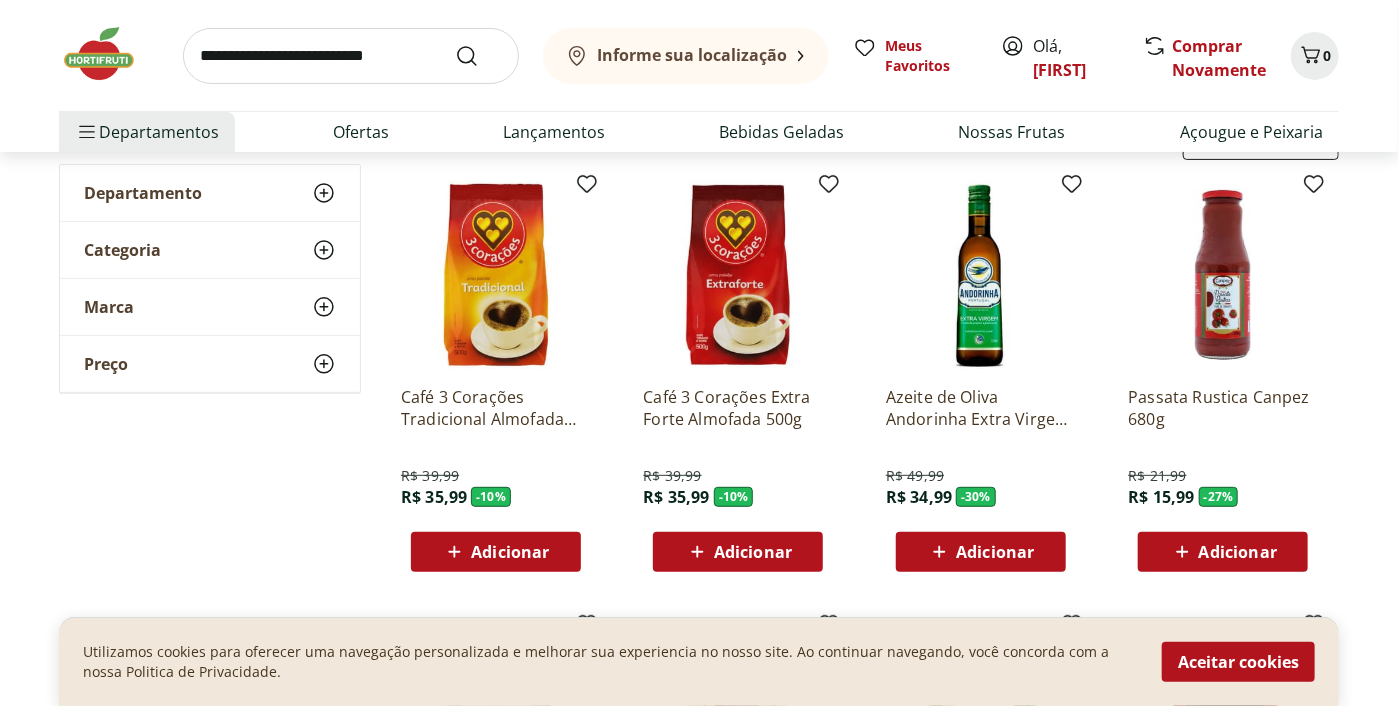 click on "Adicionar" at bounding box center [753, 552] 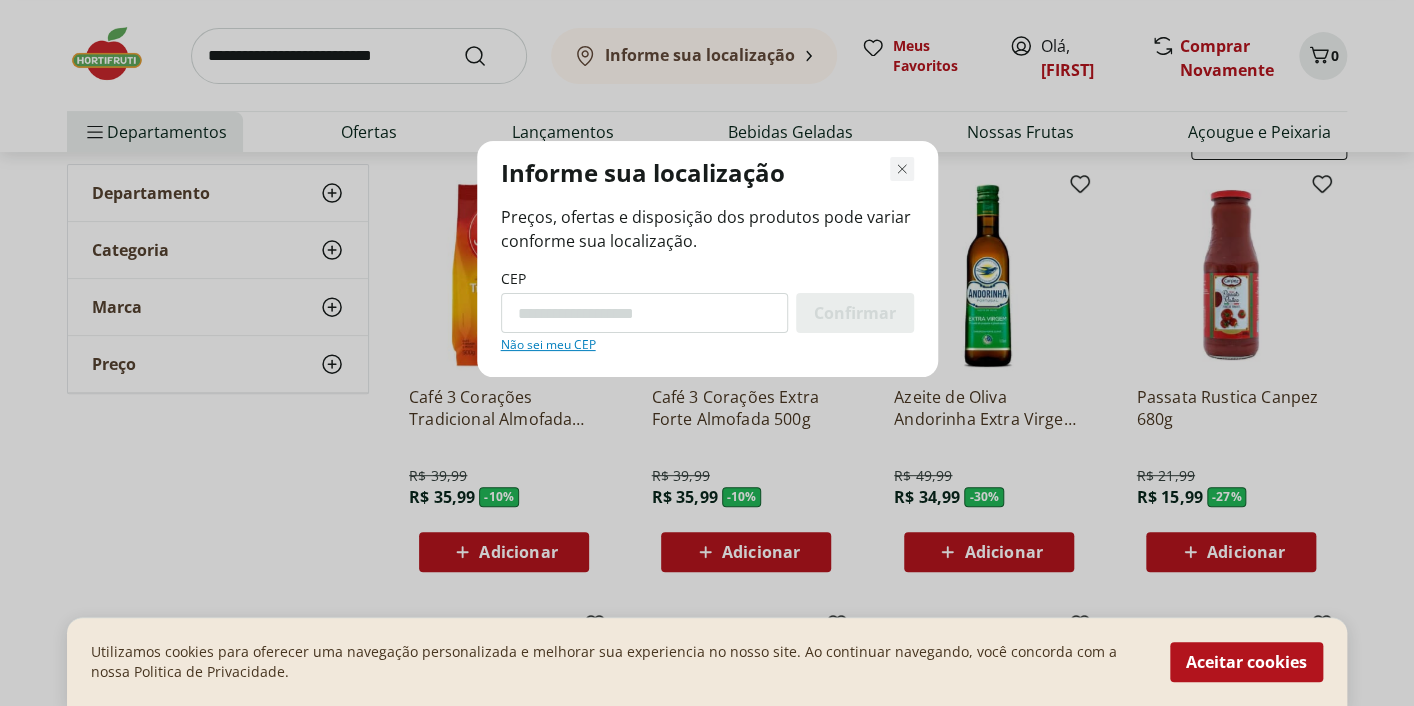 click 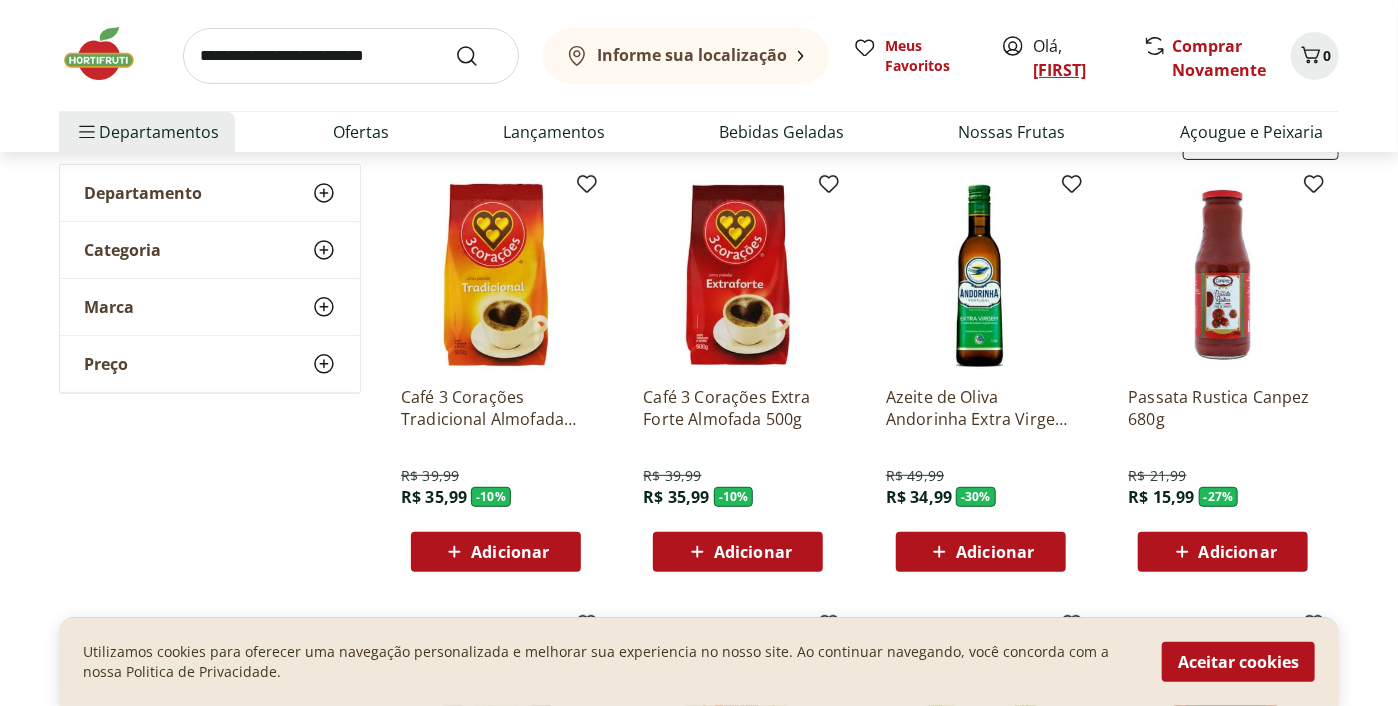 click on "[FIRST]" at bounding box center [1059, 70] 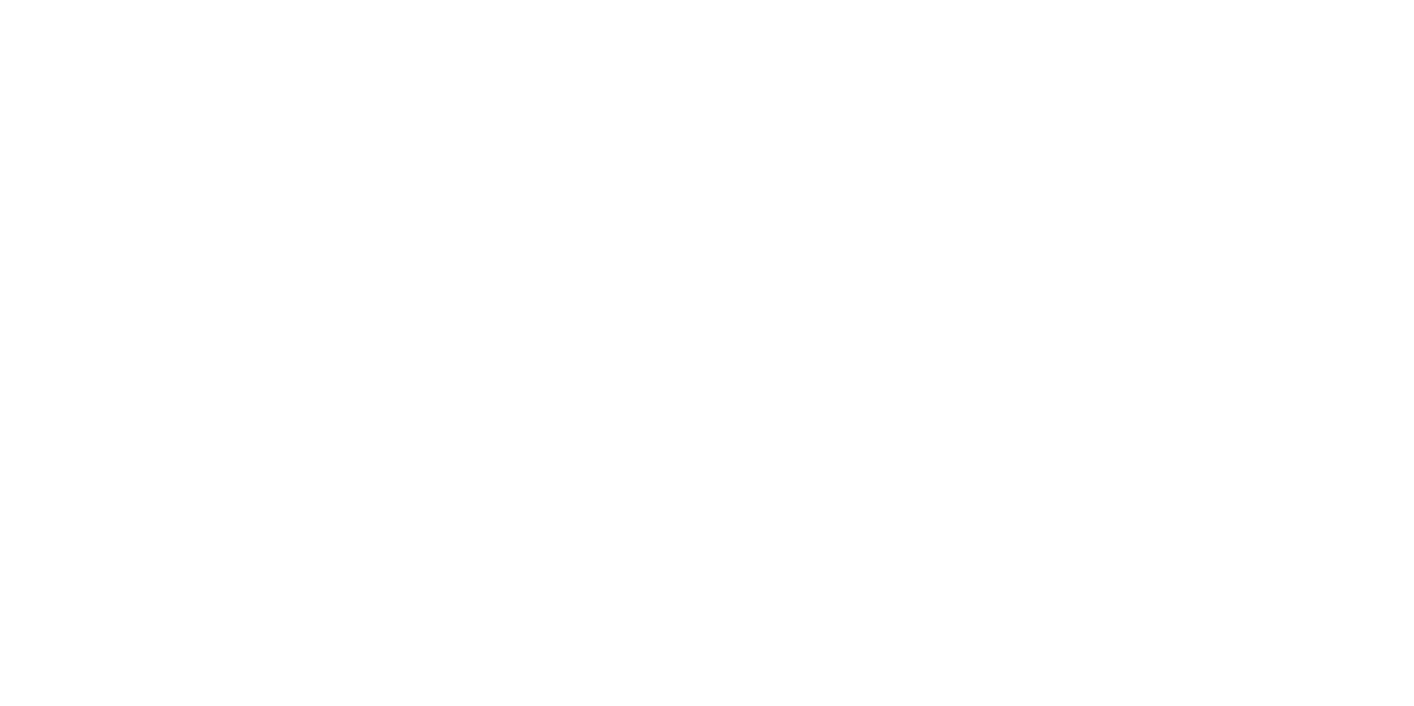 scroll, scrollTop: 0, scrollLeft: 0, axis: both 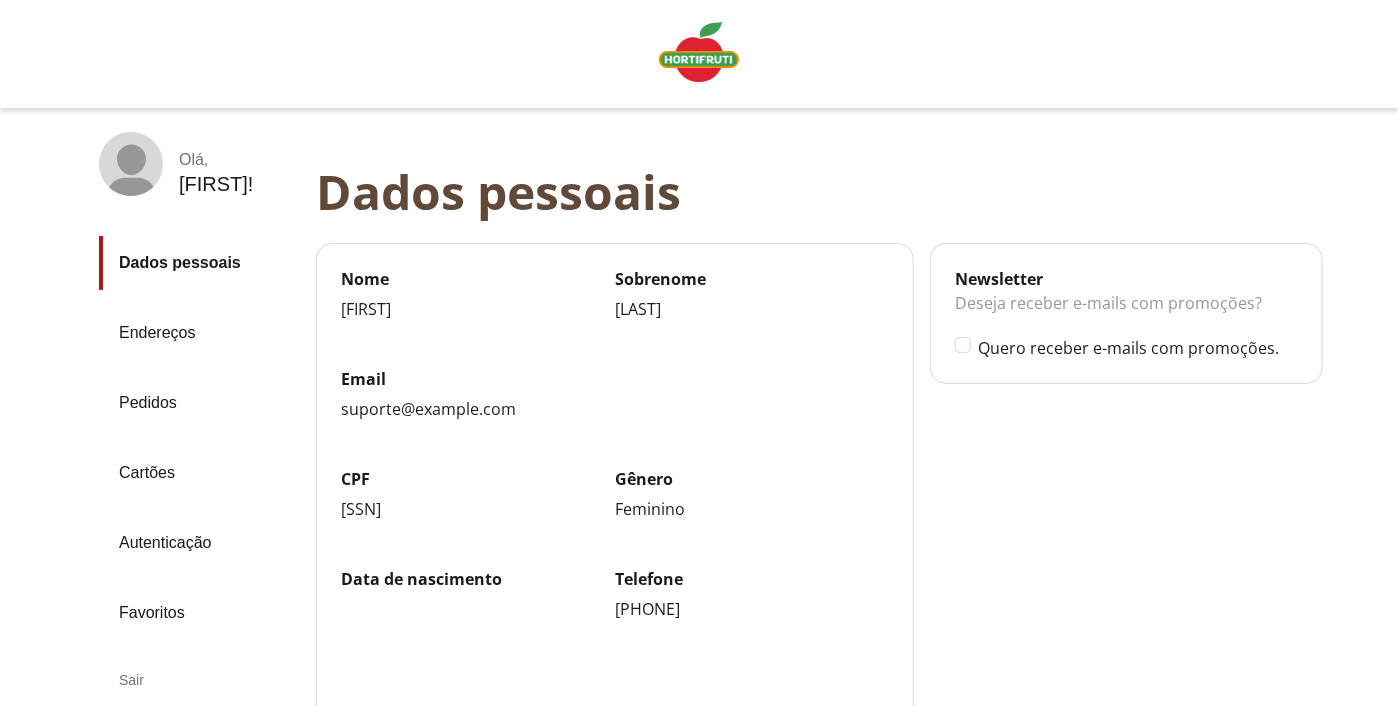 click on "Endereços" at bounding box center [199, 333] 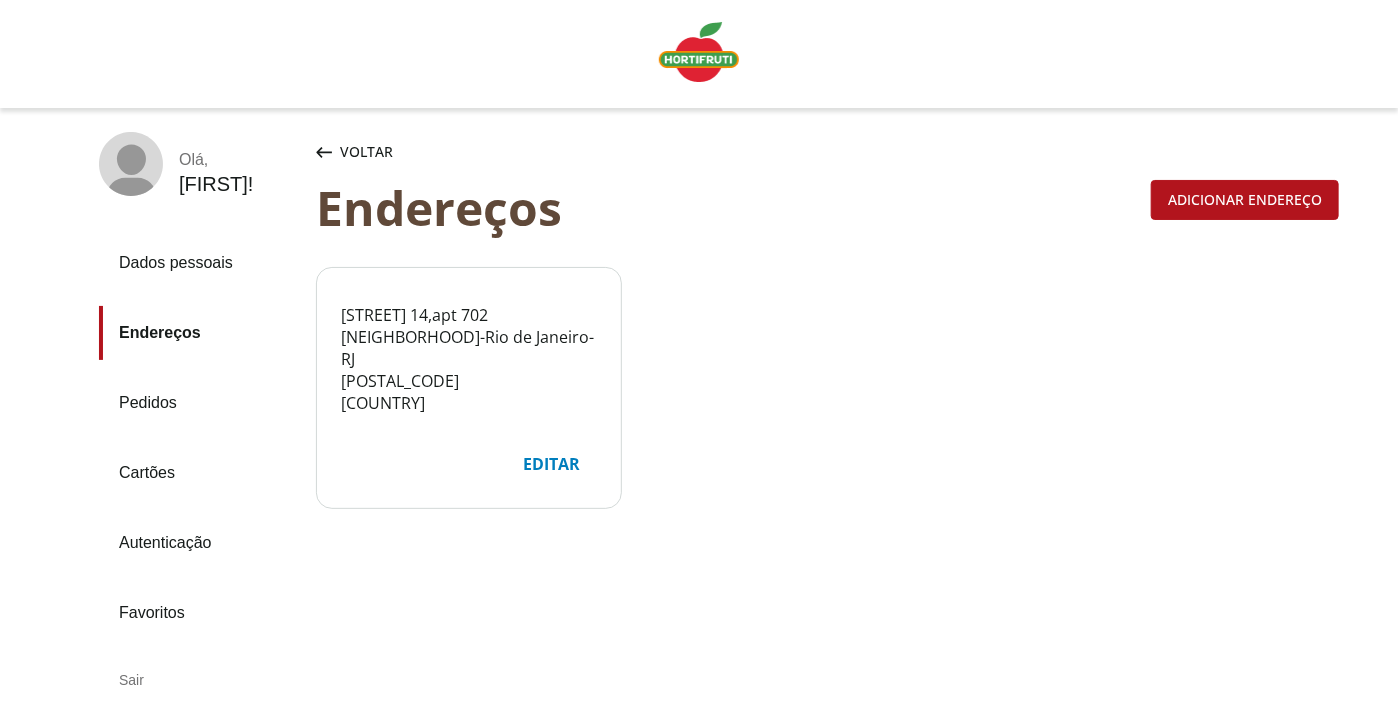 click on "Dados pessoais" at bounding box center (199, 263) 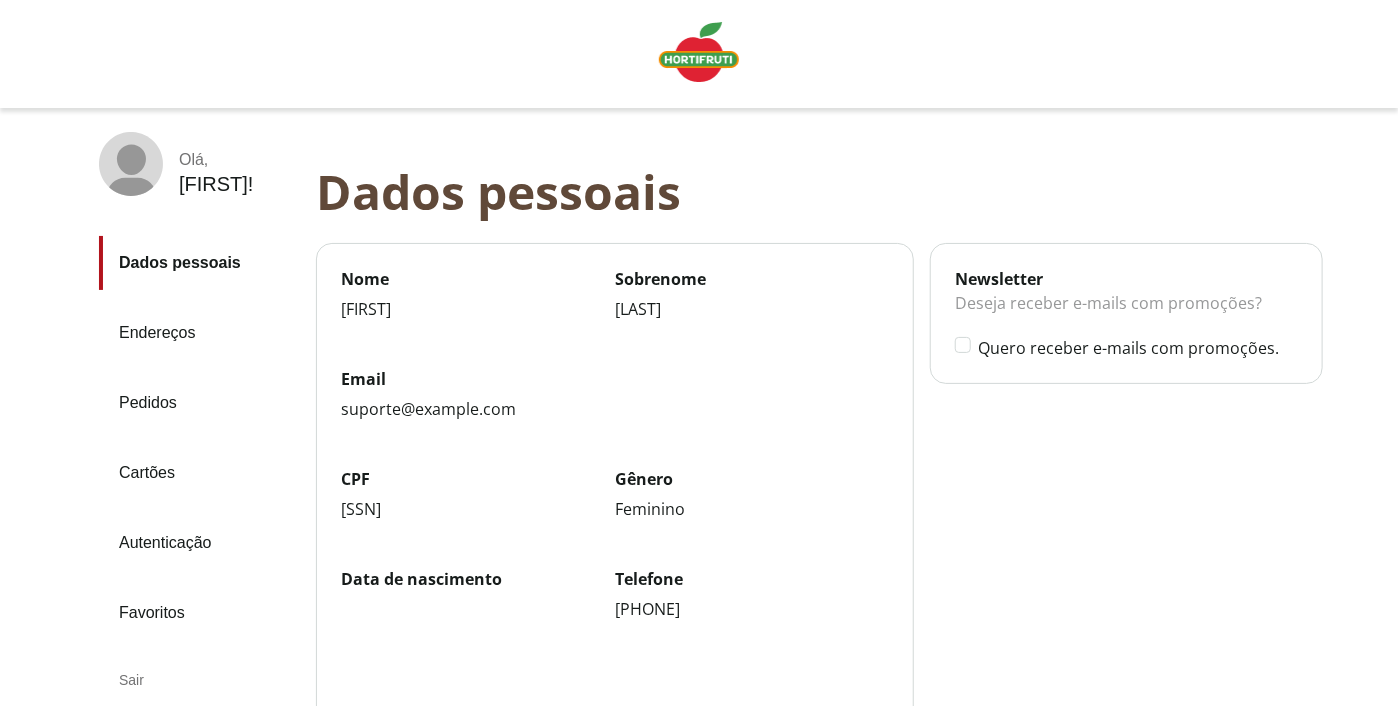 click on "Dados pessoais" at bounding box center (827, 191) 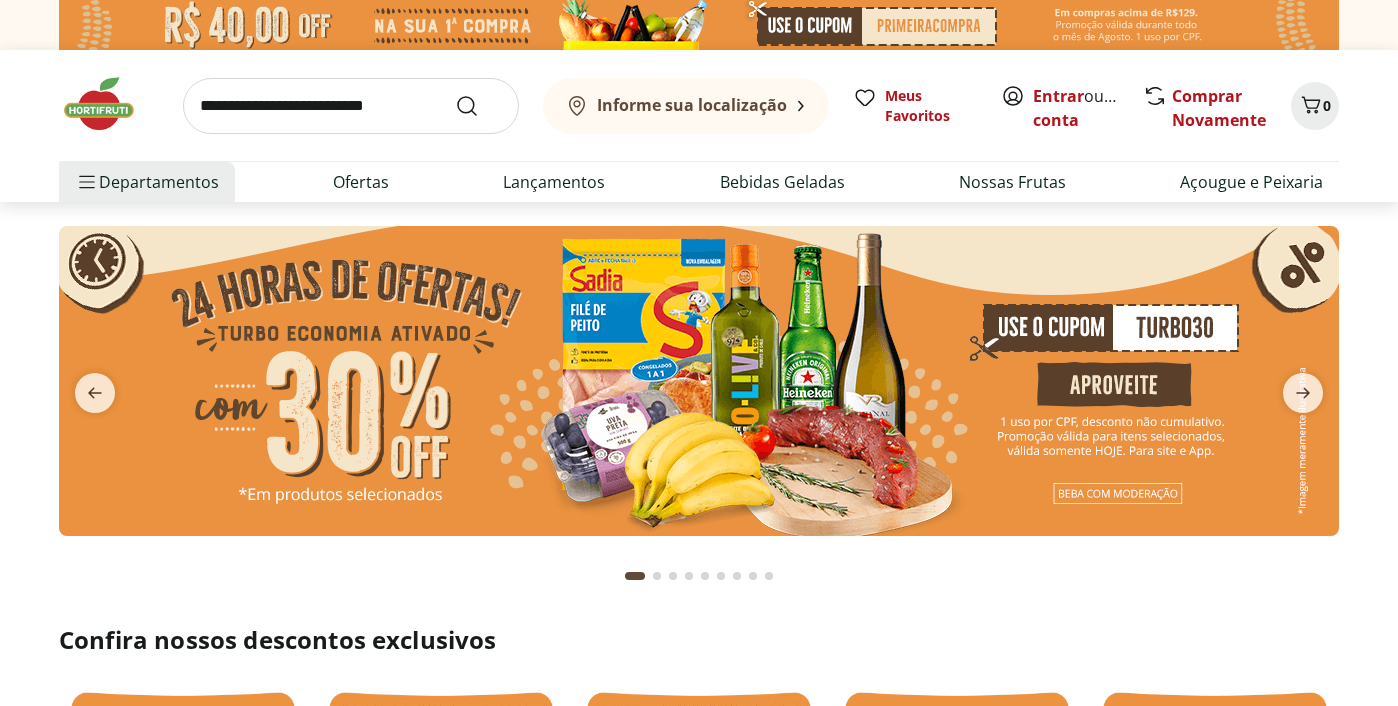 scroll, scrollTop: 0, scrollLeft: 0, axis: both 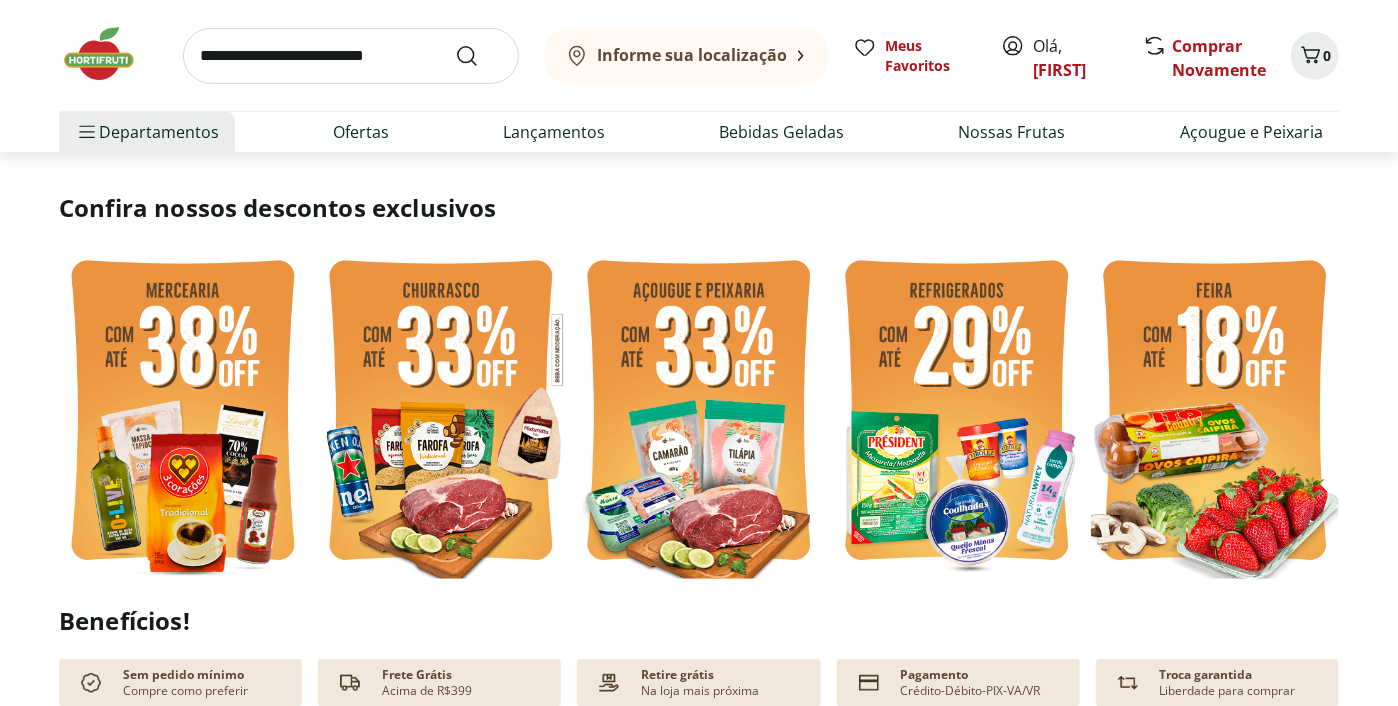 click at bounding box center [183, 413] 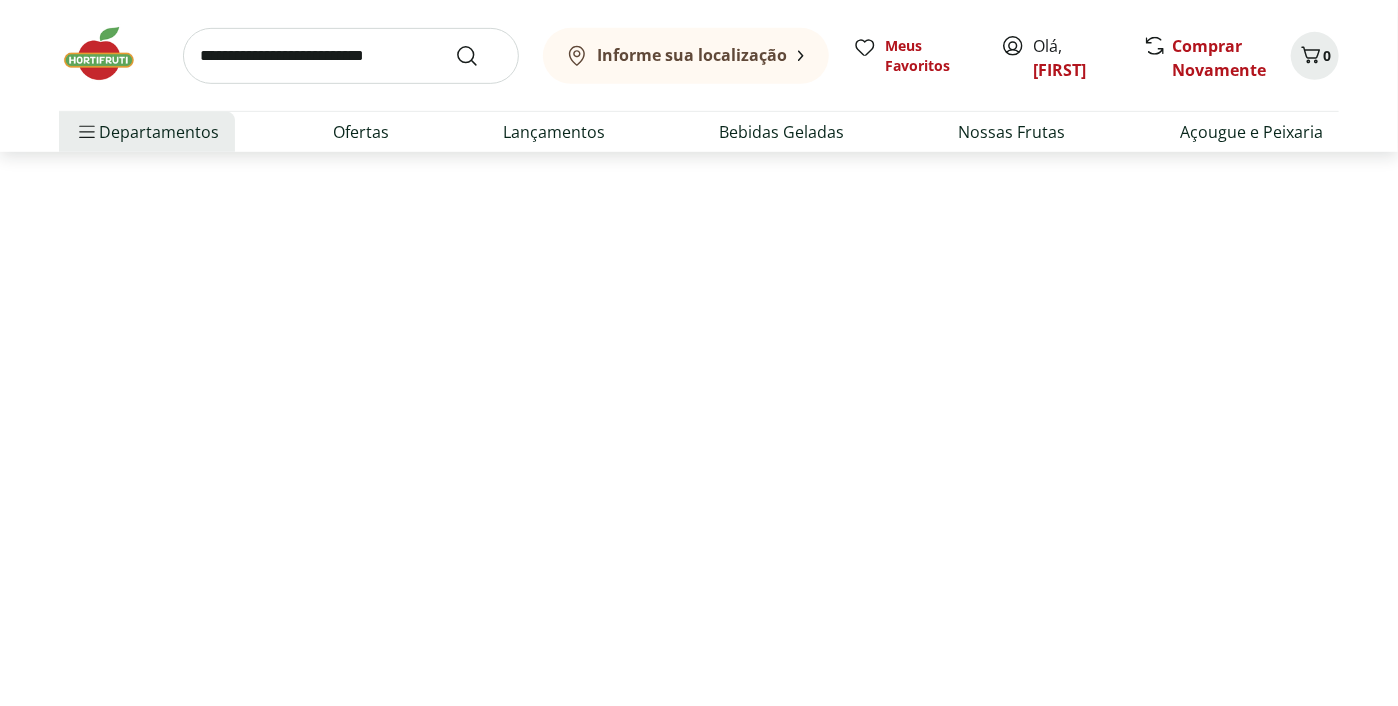 scroll, scrollTop: 0, scrollLeft: 0, axis: both 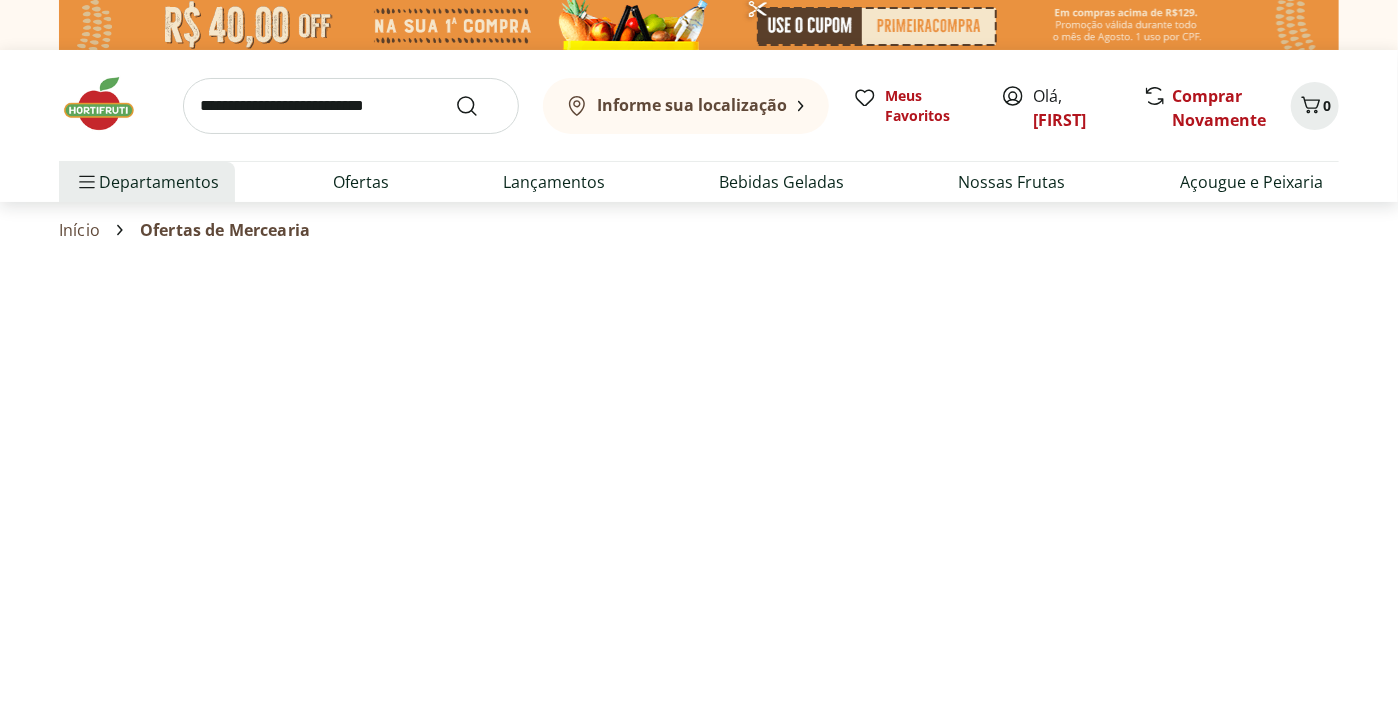 select on "**********" 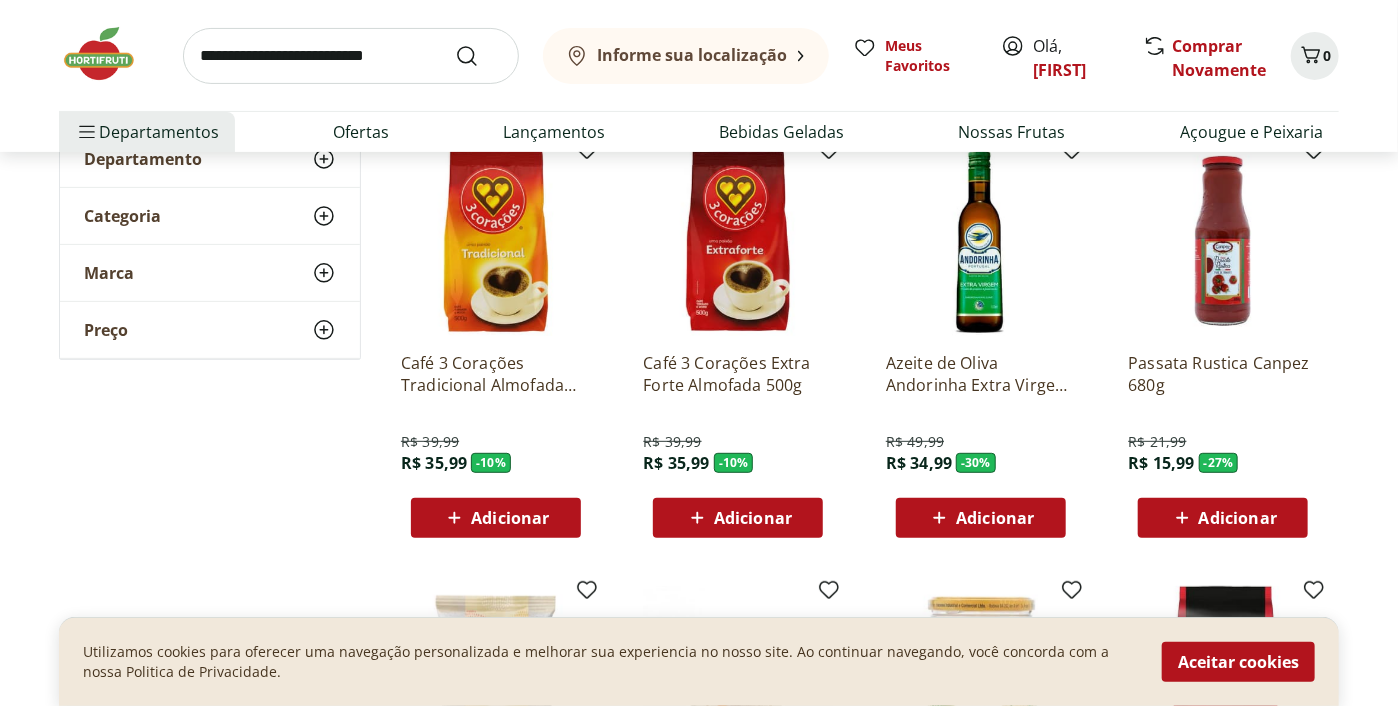 scroll, scrollTop: 204, scrollLeft: 0, axis: vertical 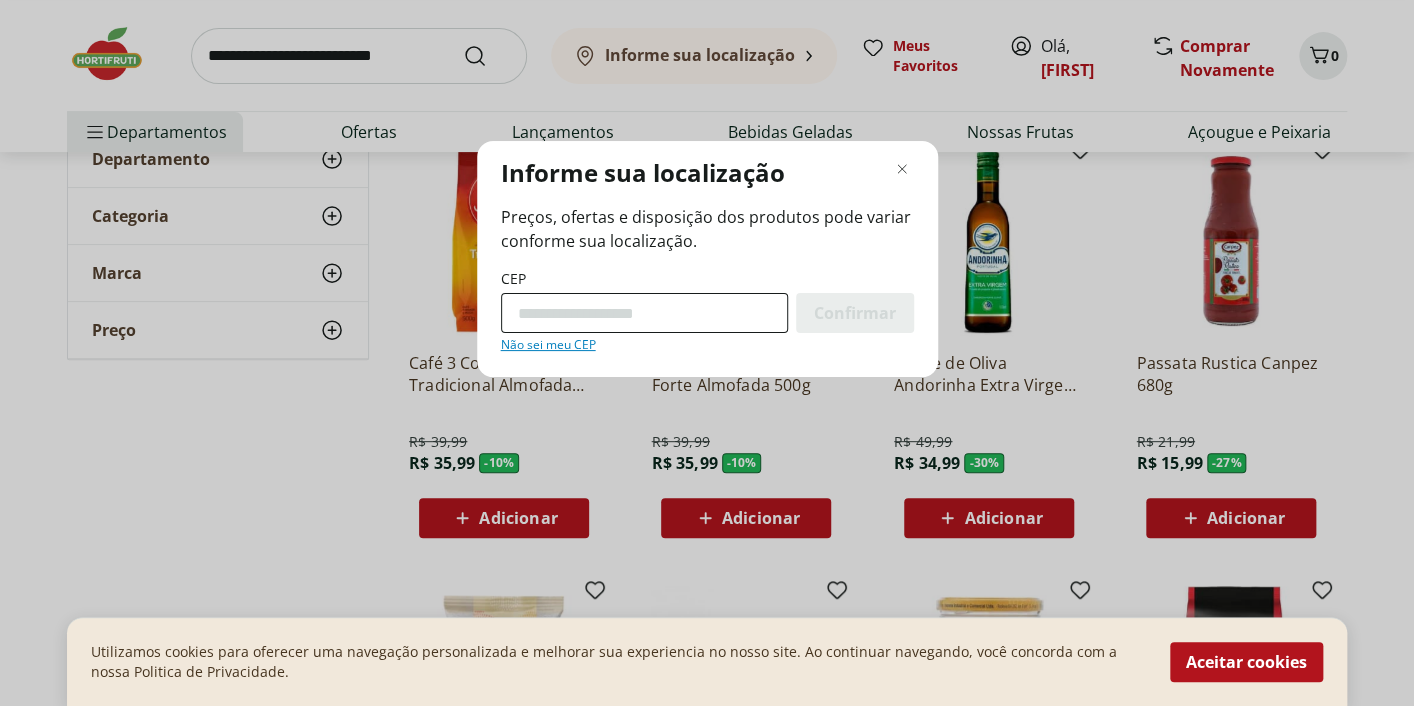 click on "CEP" at bounding box center (644, 313) 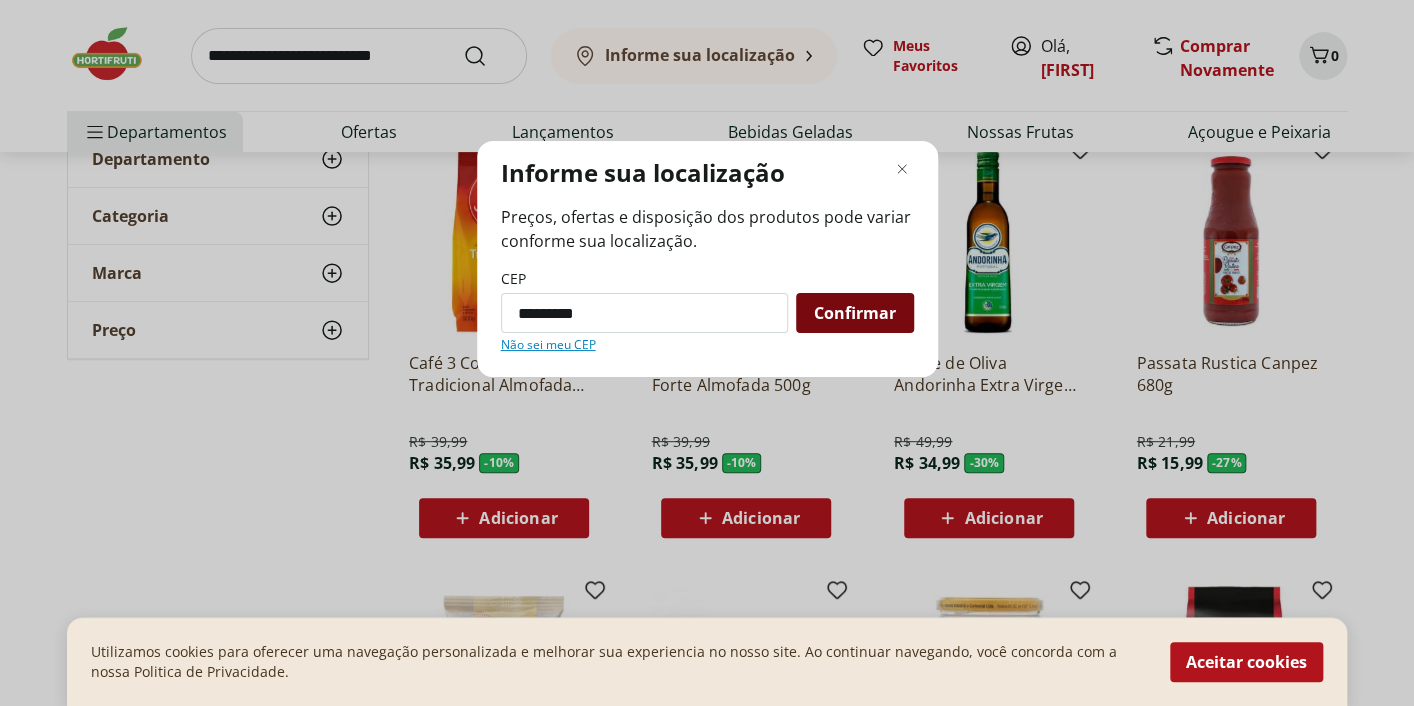type on "*********" 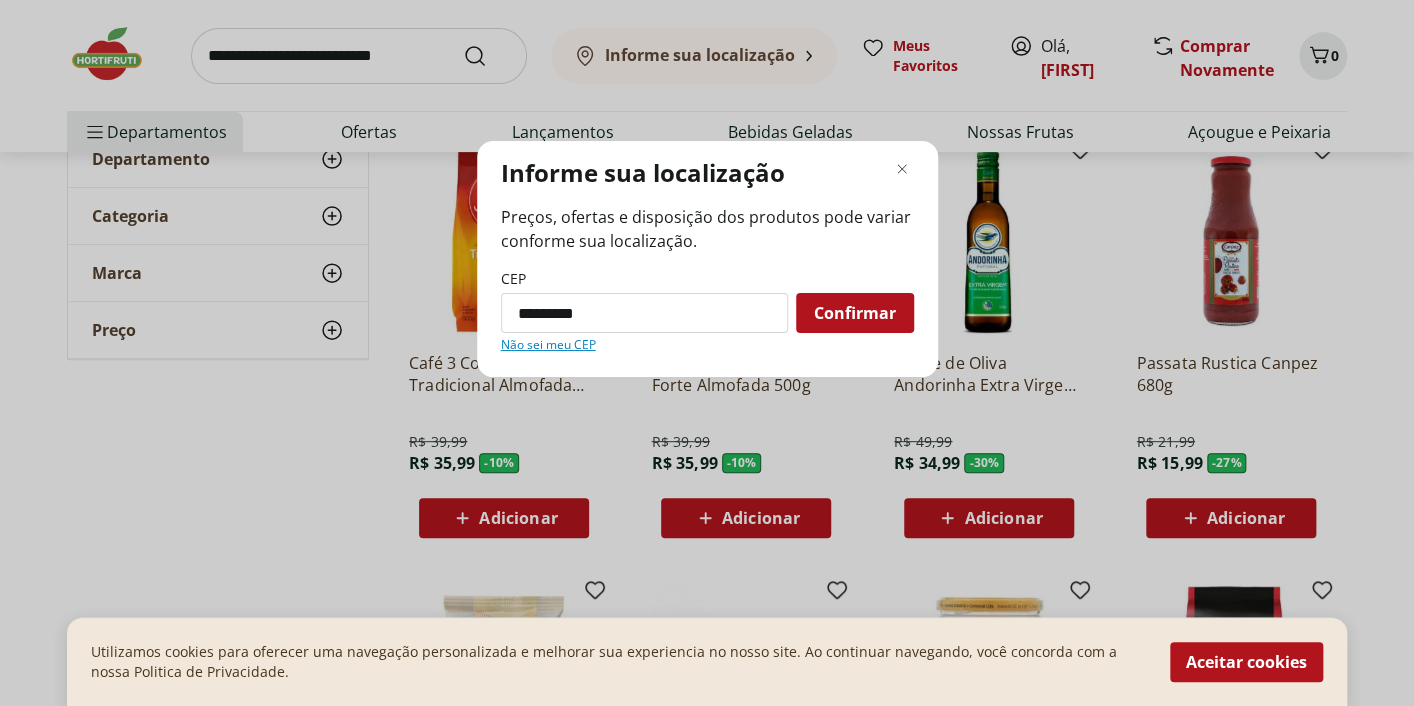 click on "Confirmar" at bounding box center [855, 313] 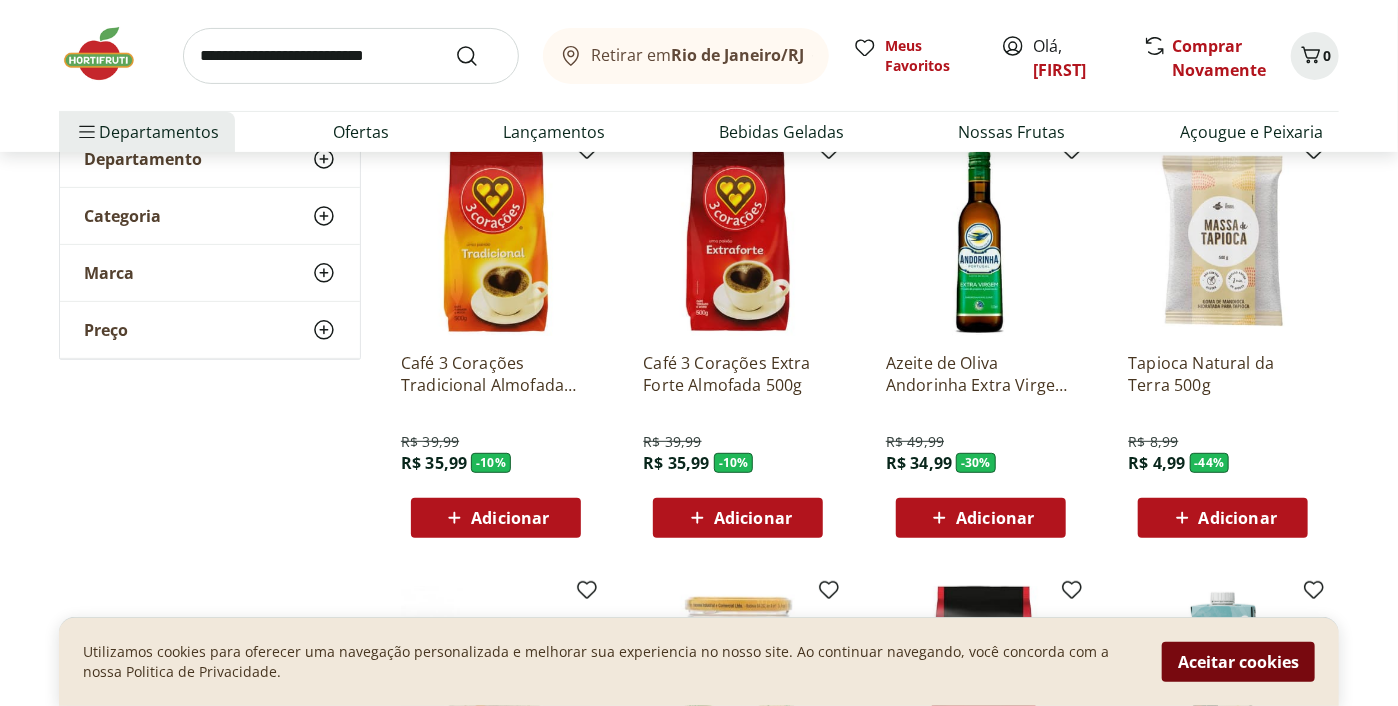 click on "Aceitar cookies" at bounding box center (1238, 662) 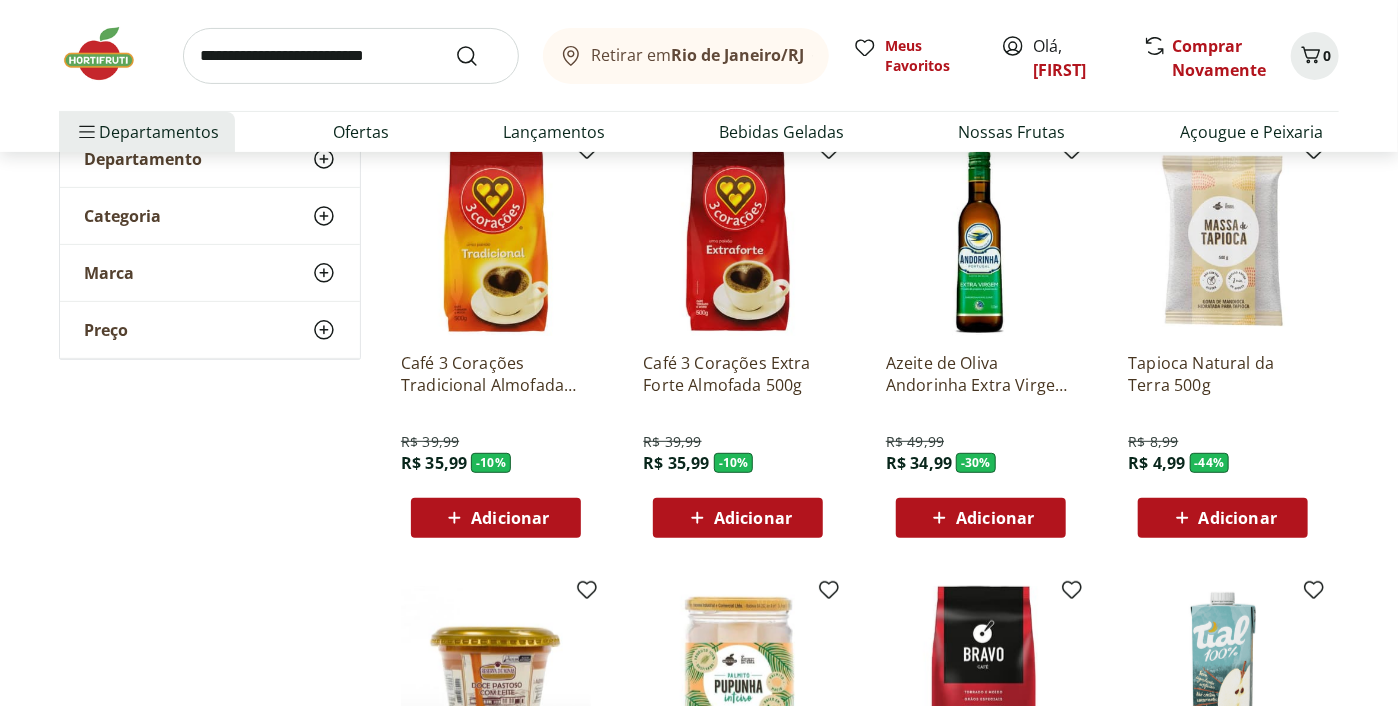 click on "Adicionar" at bounding box center [753, 518] 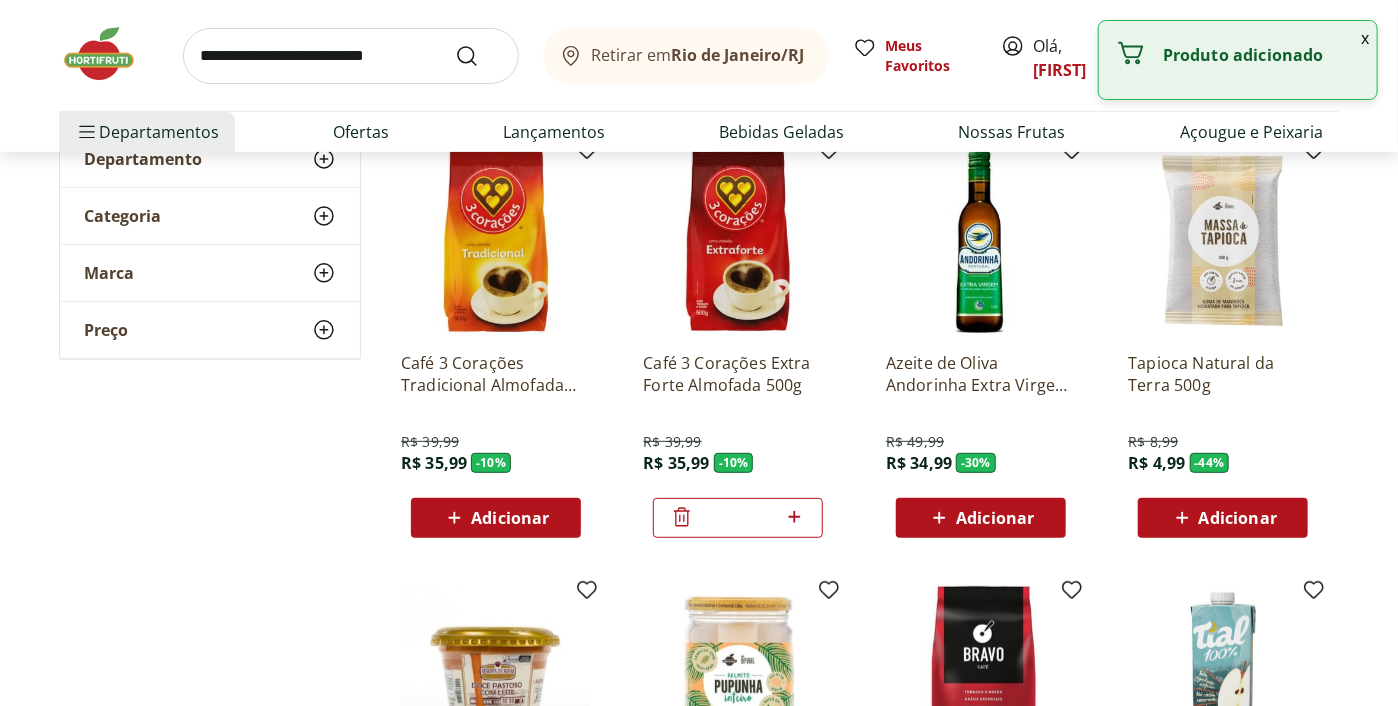 click 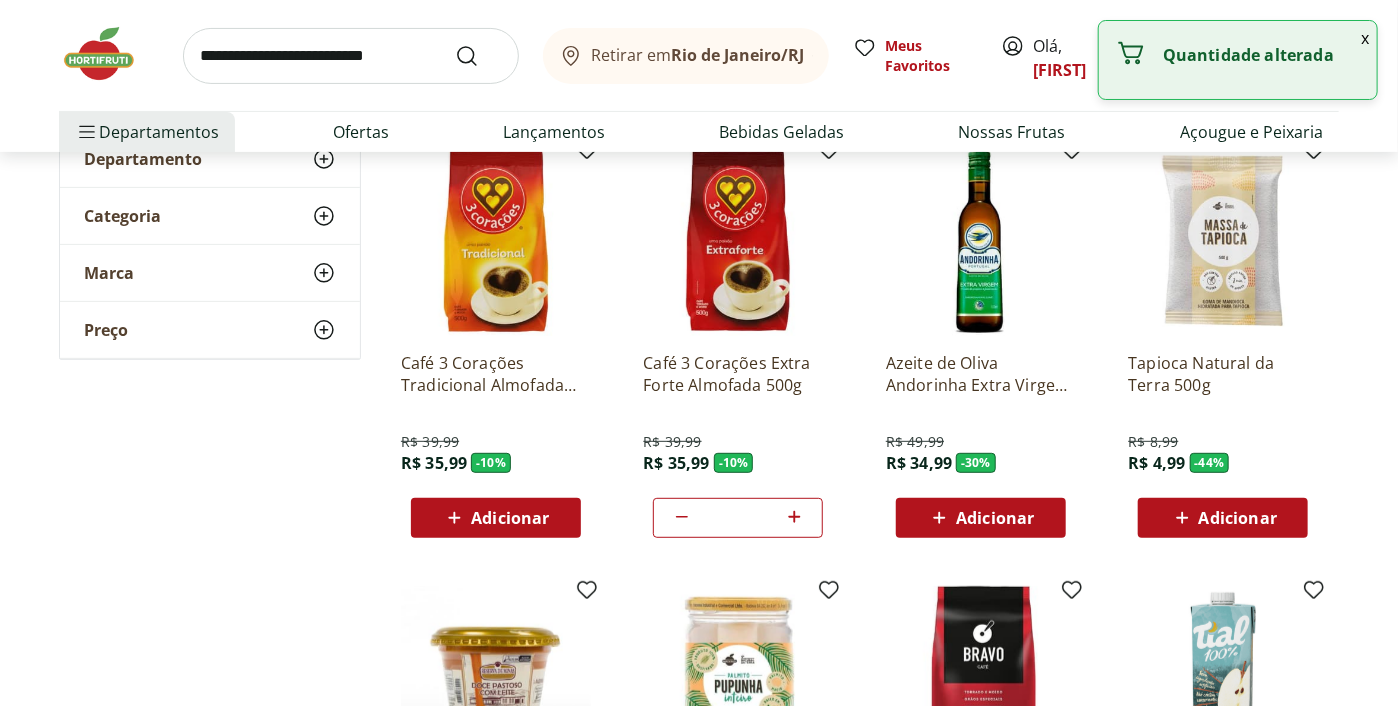 click 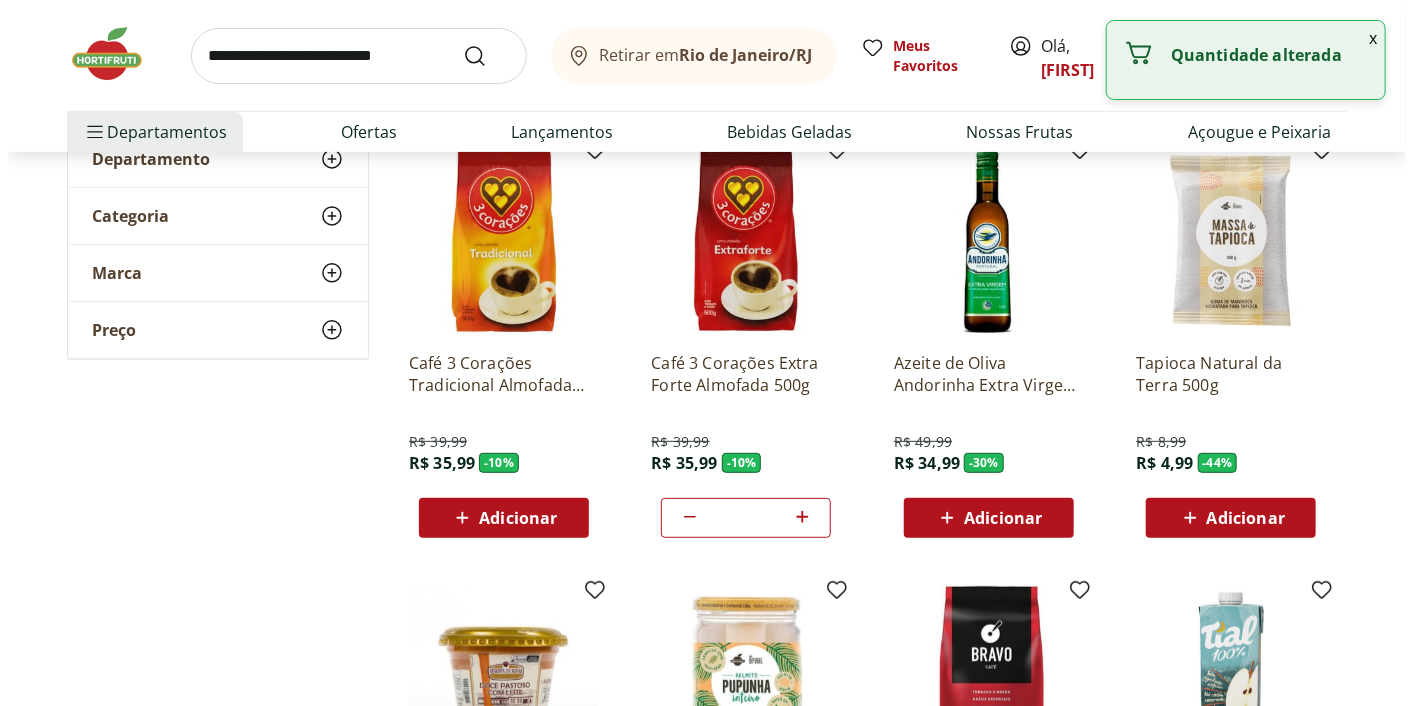 scroll, scrollTop: 0, scrollLeft: 0, axis: both 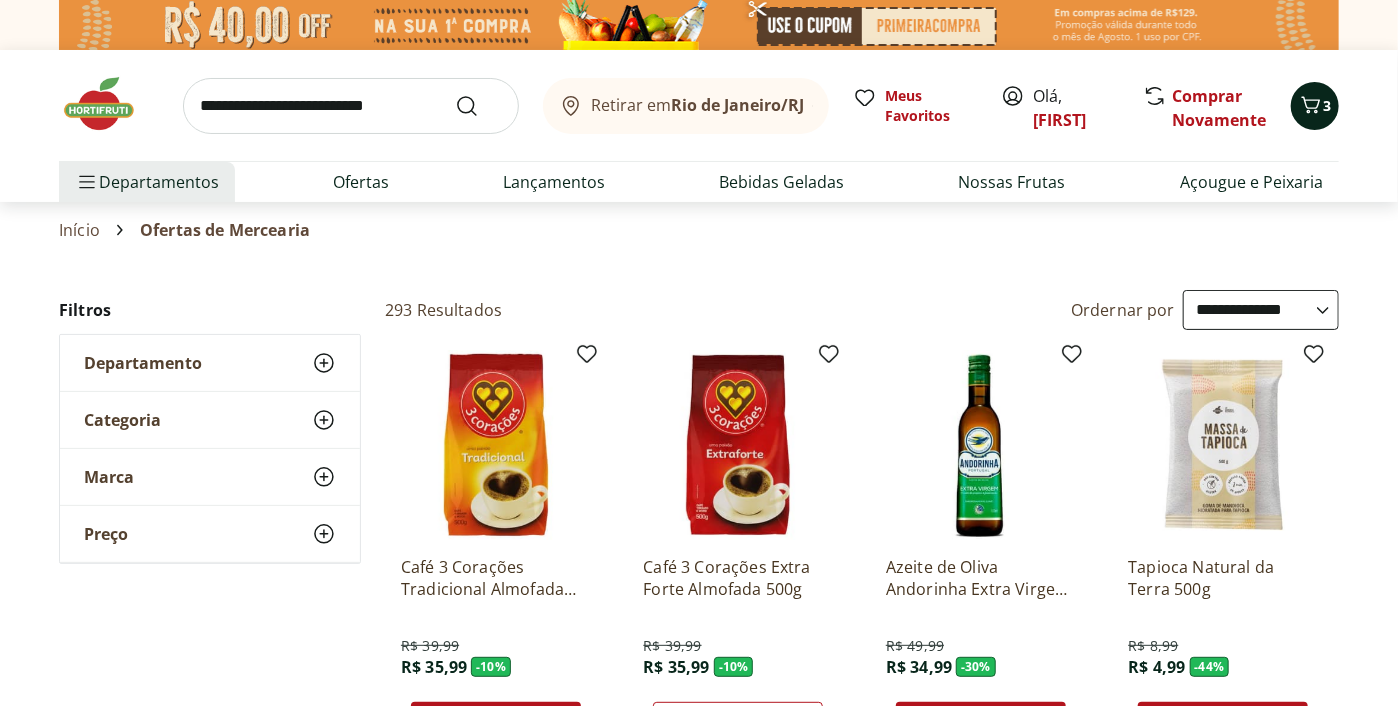 click 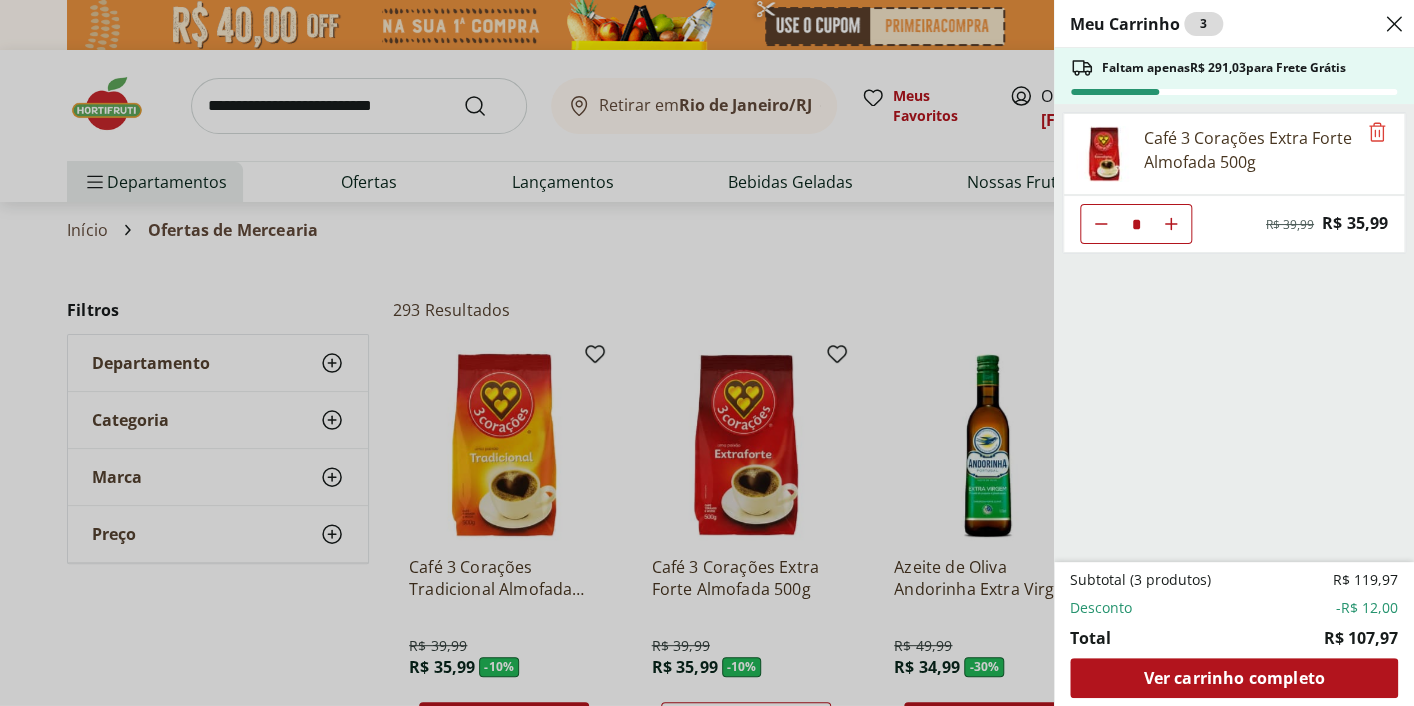 click 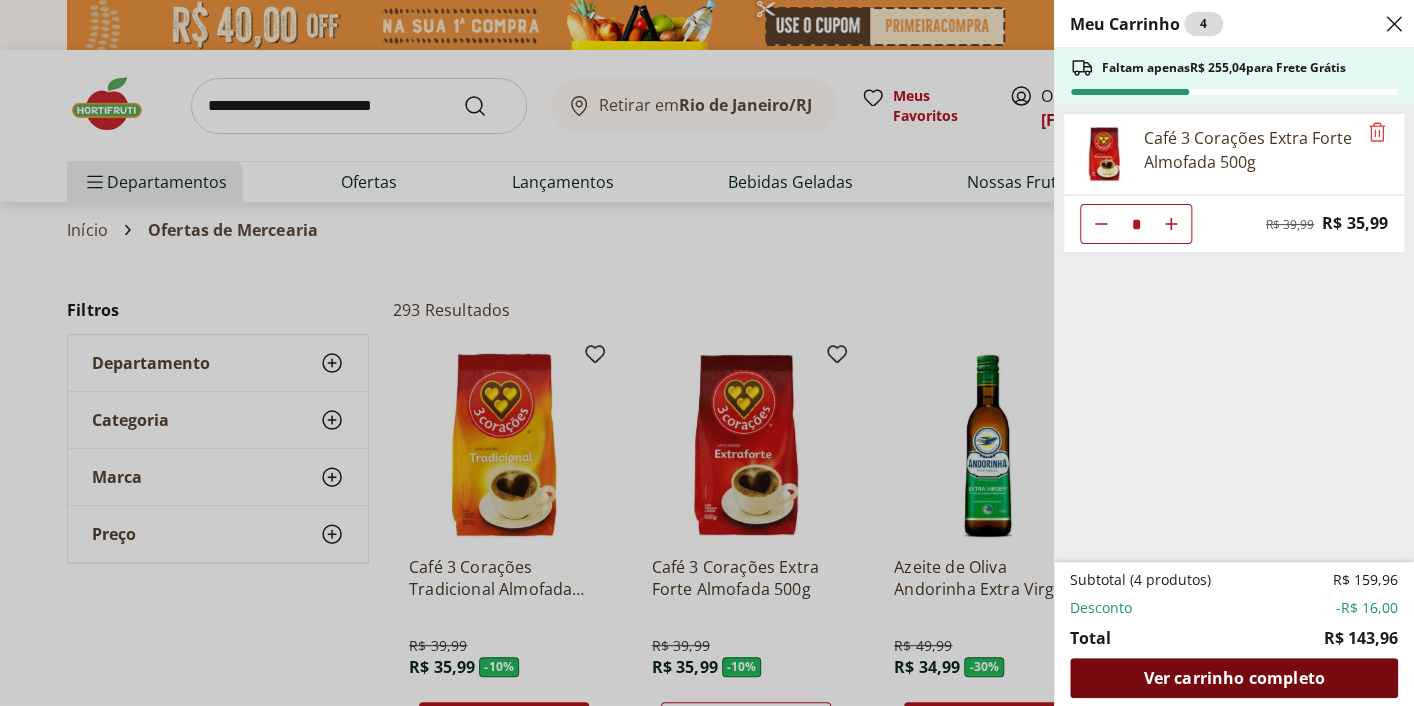 click on "Ver carrinho completo" at bounding box center [1233, 678] 